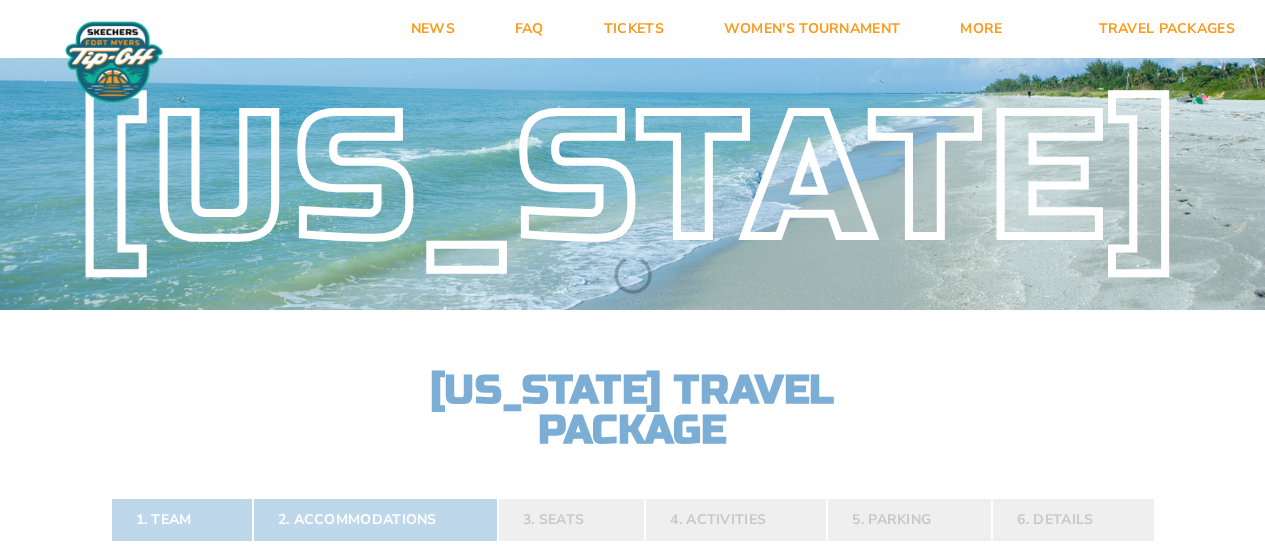 scroll, scrollTop: 0, scrollLeft: 0, axis: both 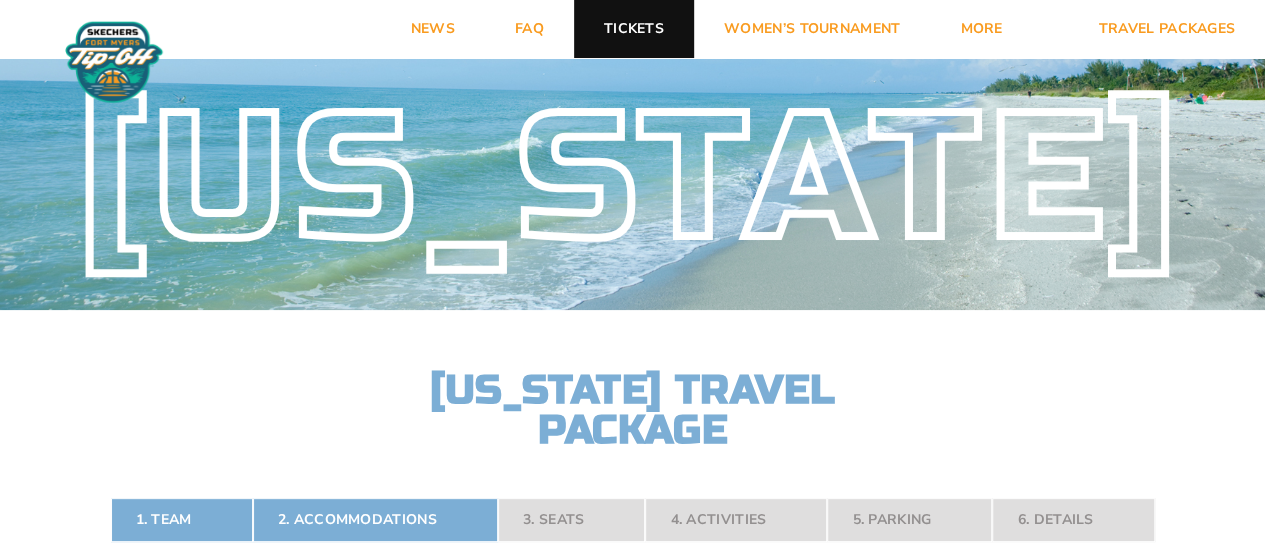 click on "Tickets" at bounding box center (634, 29) 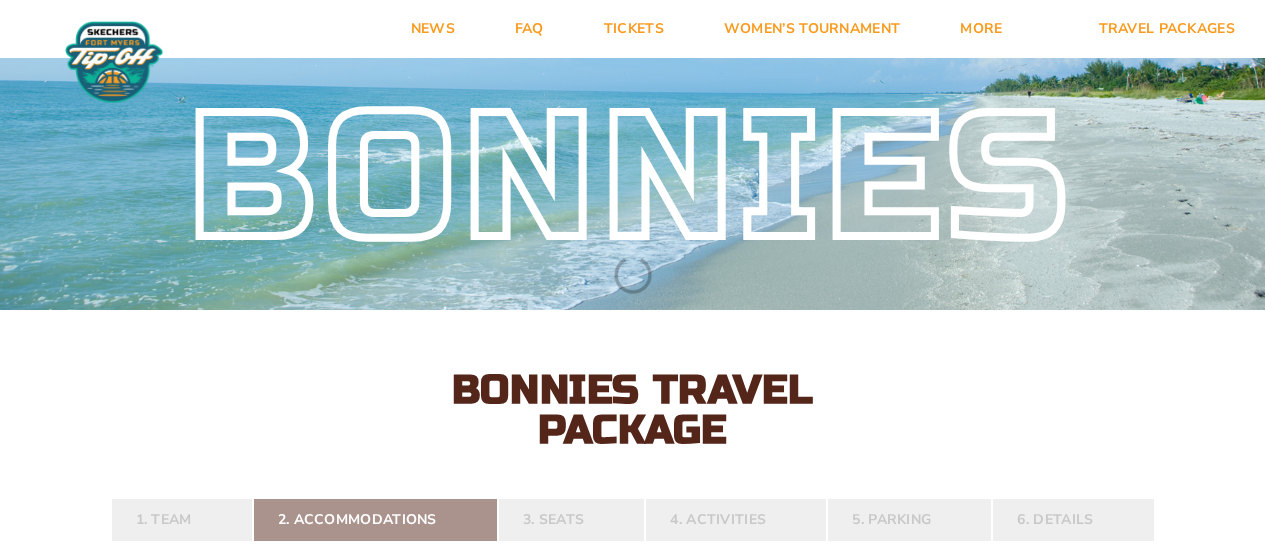 scroll, scrollTop: 0, scrollLeft: 0, axis: both 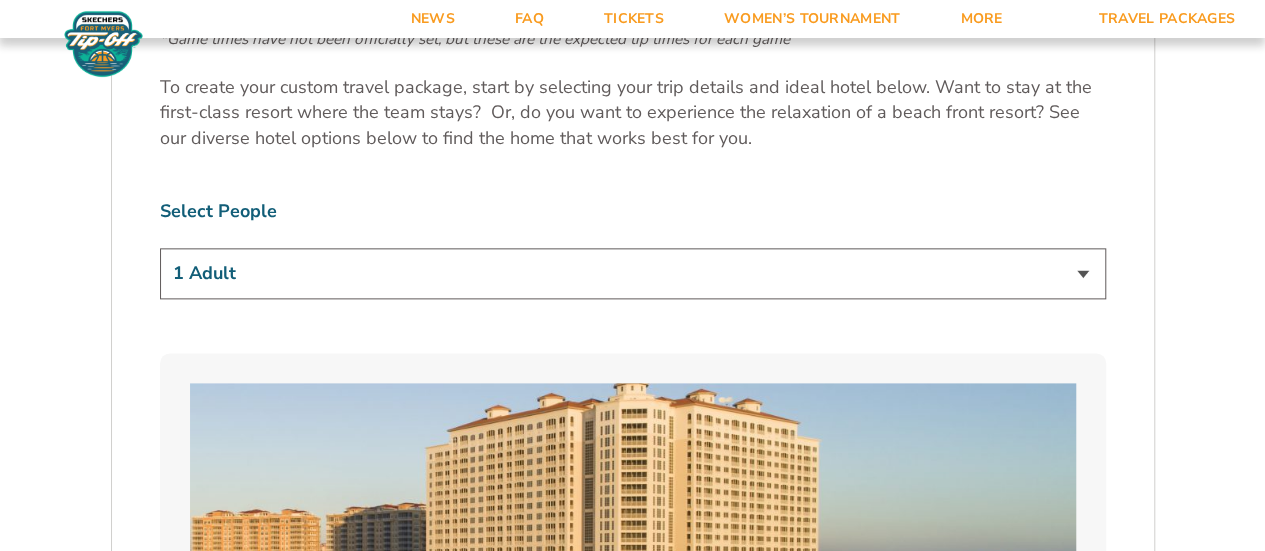 click on "1 Adult
2 Adults
3 Adults
4 Adults
2 Adults + 1 Child
2 Adults + 2 Children
2 Adults + 3 Children" at bounding box center [633, 273] 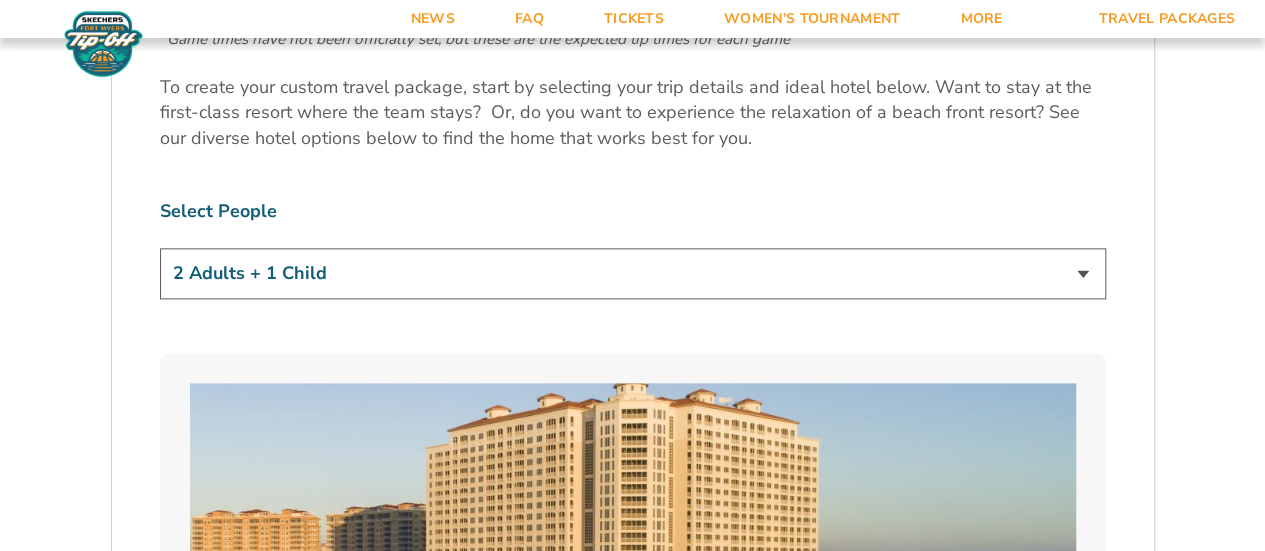 click on "1 Adult
2 Adults
3 Adults
4 Adults
2 Adults + 1 Child
2 Adults + 2 Children
2 Adults + 3 Children" at bounding box center [633, 273] 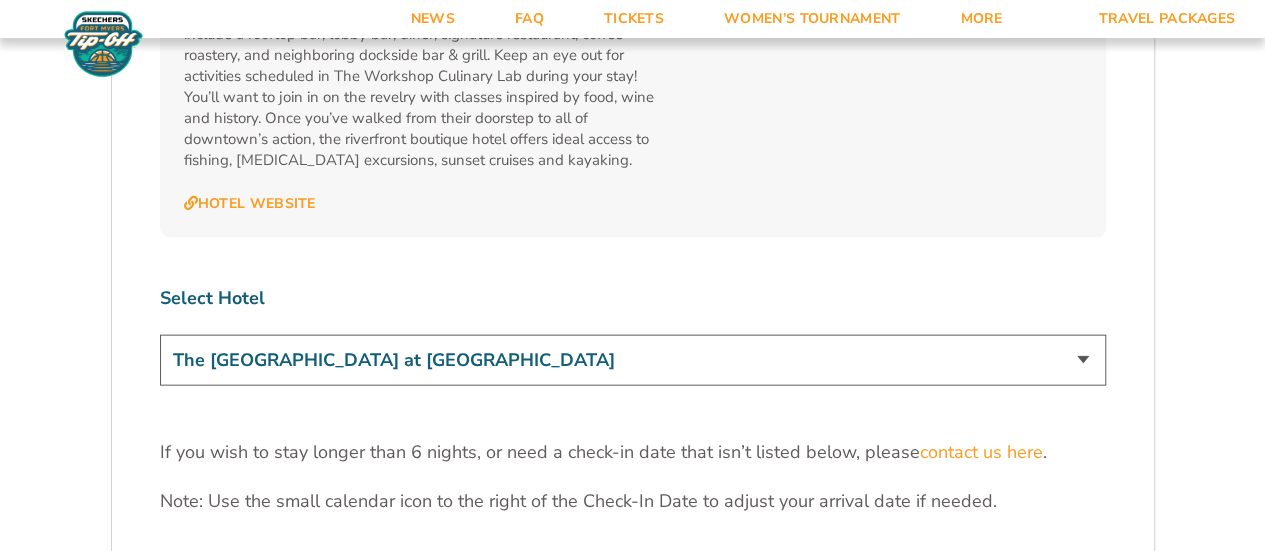 scroll, scrollTop: 5895, scrollLeft: 0, axis: vertical 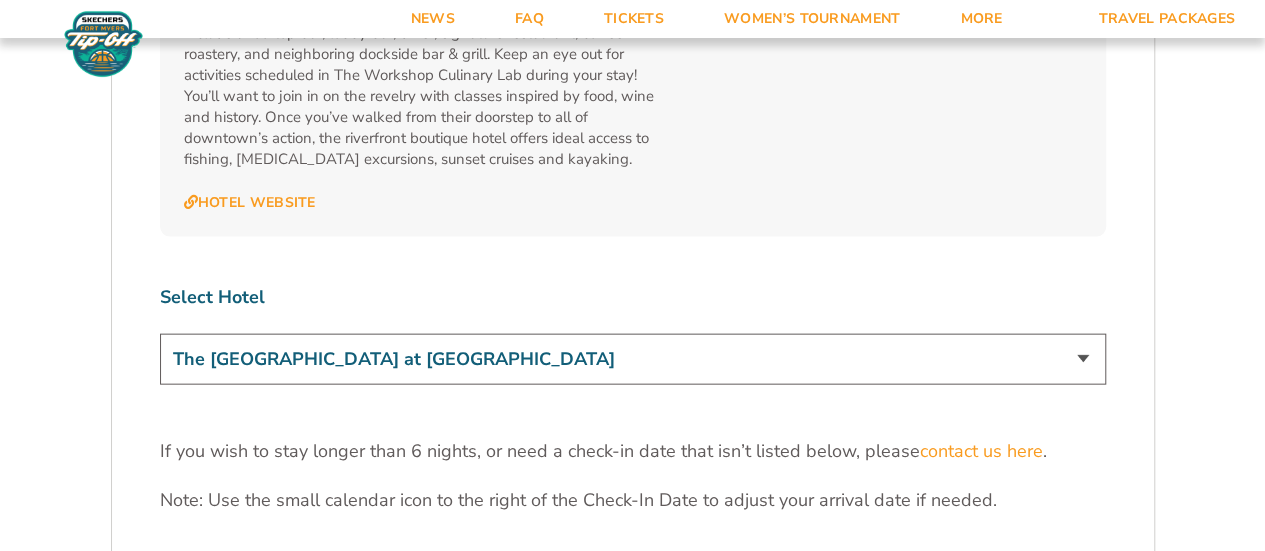 click on "The Westin Cape Coral Resort at Marina Village Margaritaville Beach Resort Pink Shell Beach Resort & Marina Luminary Hotel & Co., Autograph Collection" at bounding box center (633, 359) 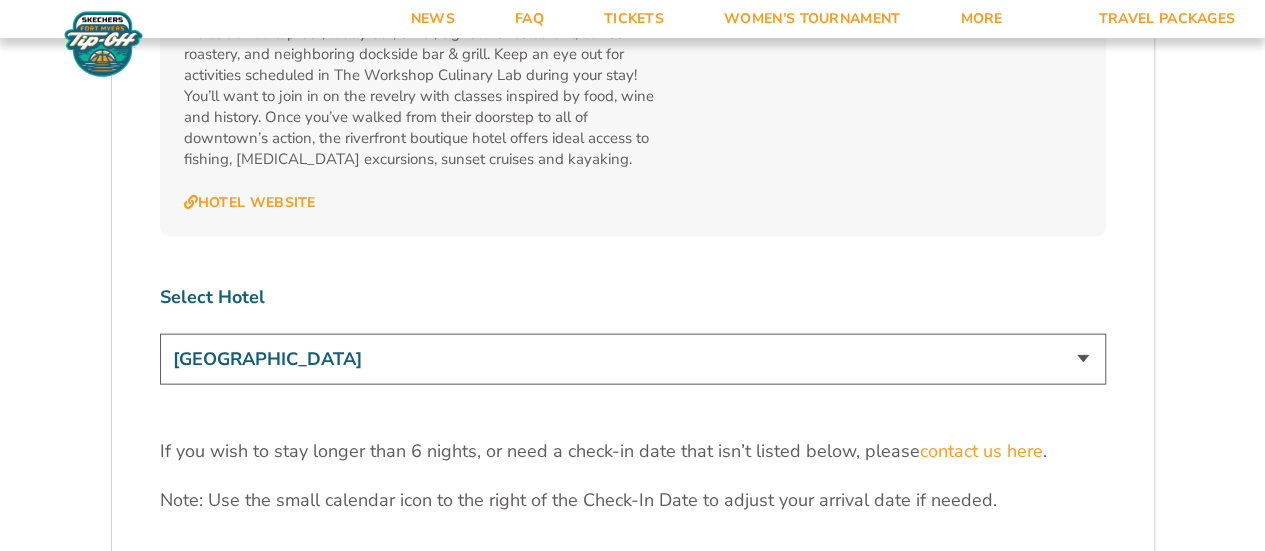 click on "The Westin Cape Coral Resort at Marina Village Margaritaville Beach Resort Pink Shell Beach Resort & Marina Luminary Hotel & Co., Autograph Collection" at bounding box center [633, 359] 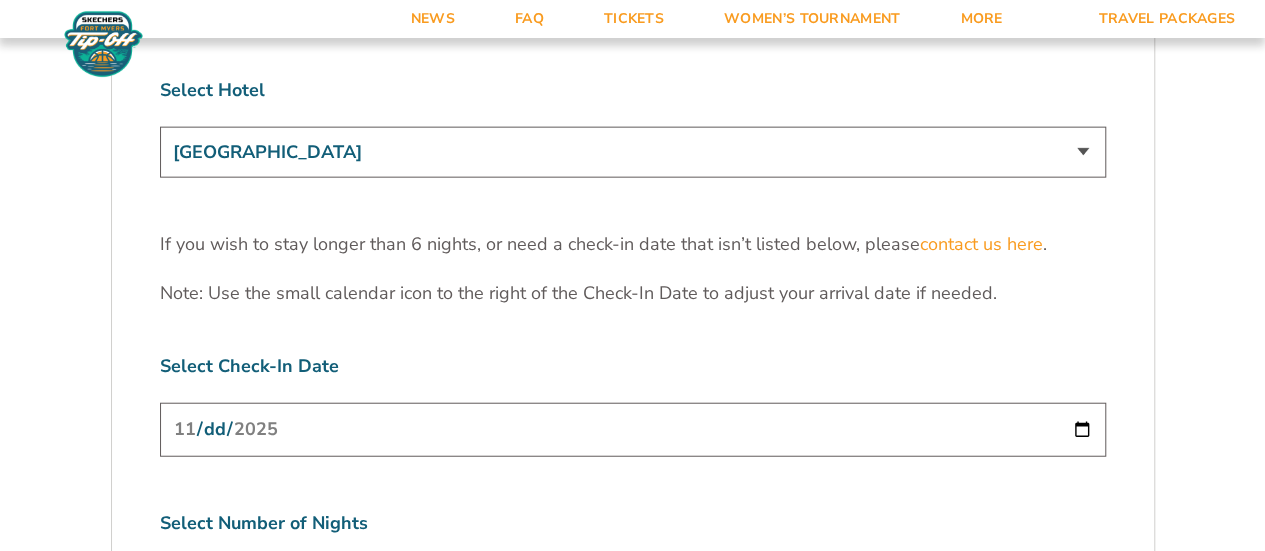 scroll, scrollTop: 6103, scrollLeft: 0, axis: vertical 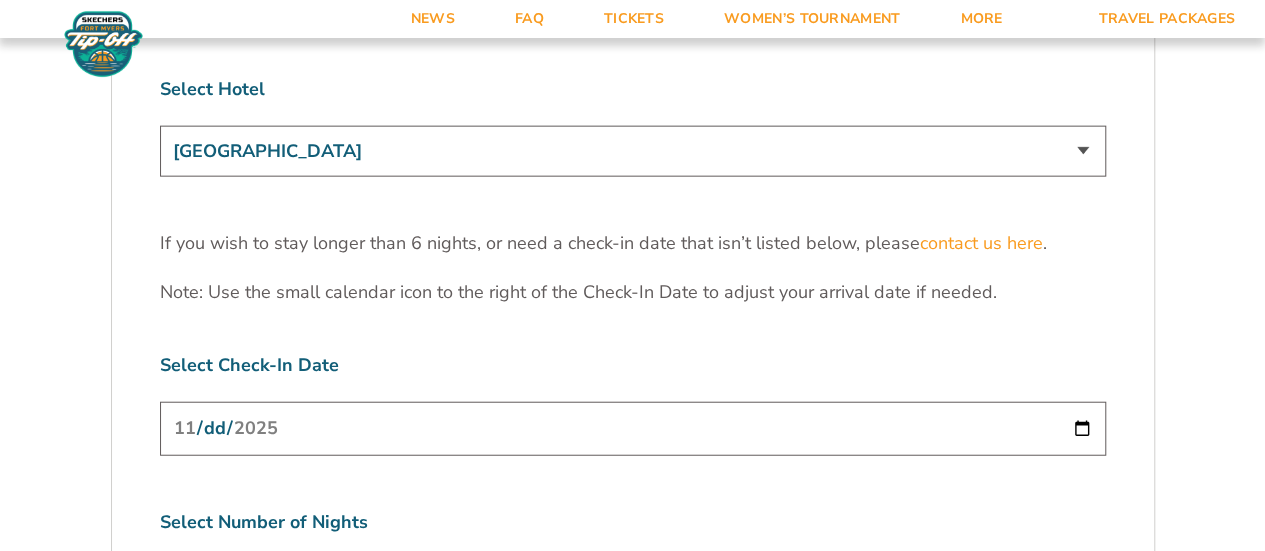 click on "2025-11-24" at bounding box center (633, 428) 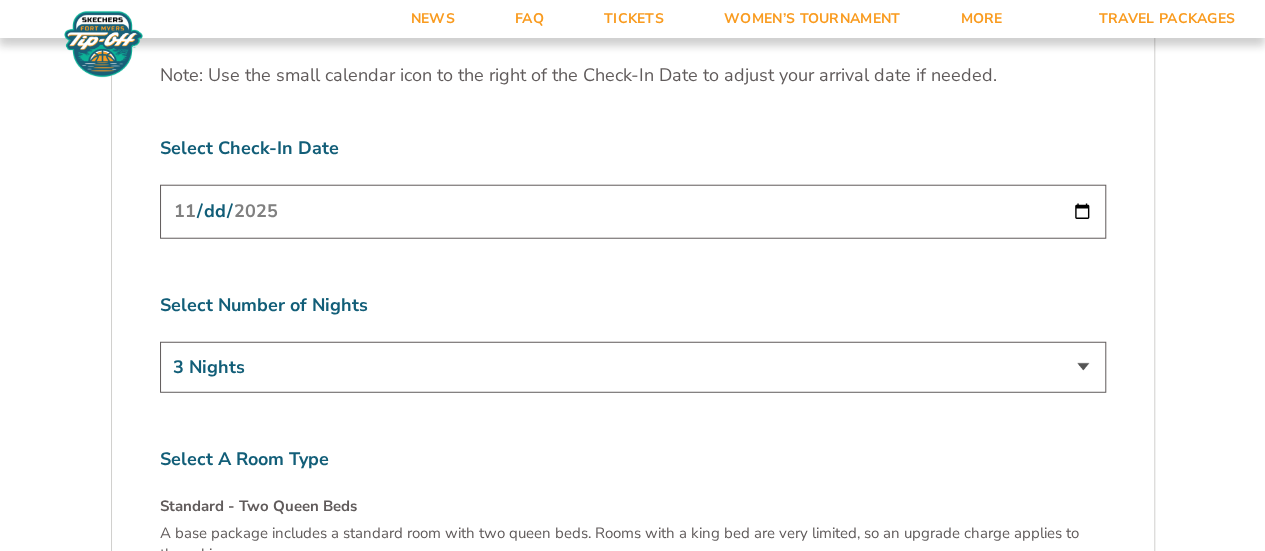 scroll, scrollTop: 6321, scrollLeft: 0, axis: vertical 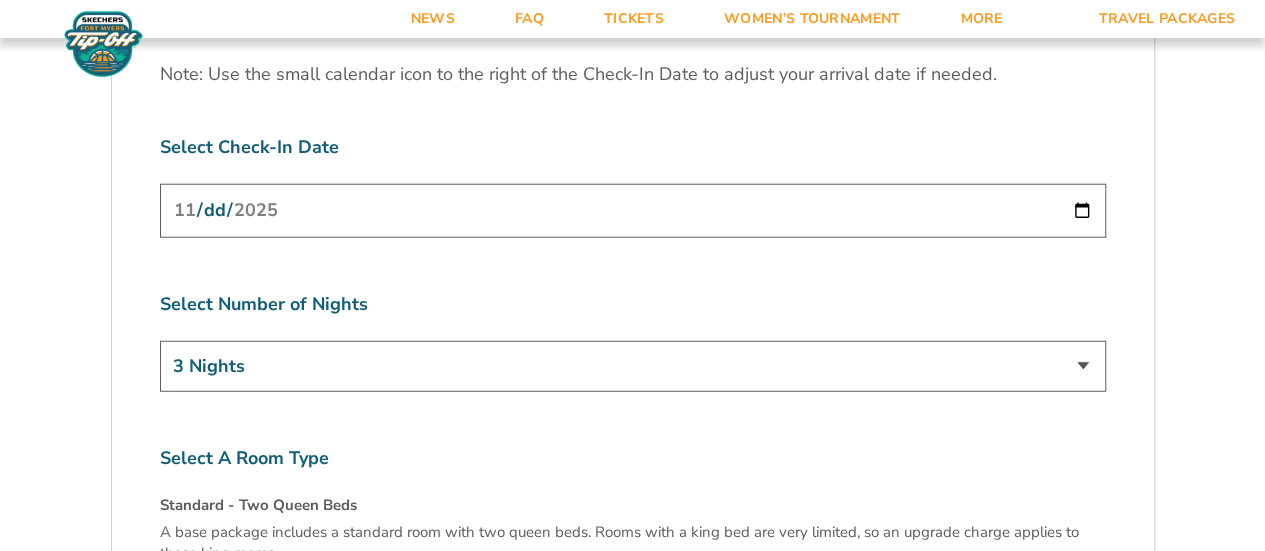 click on "3 Nights
4 Nights
5 Nights
6 Nights" at bounding box center [633, 366] 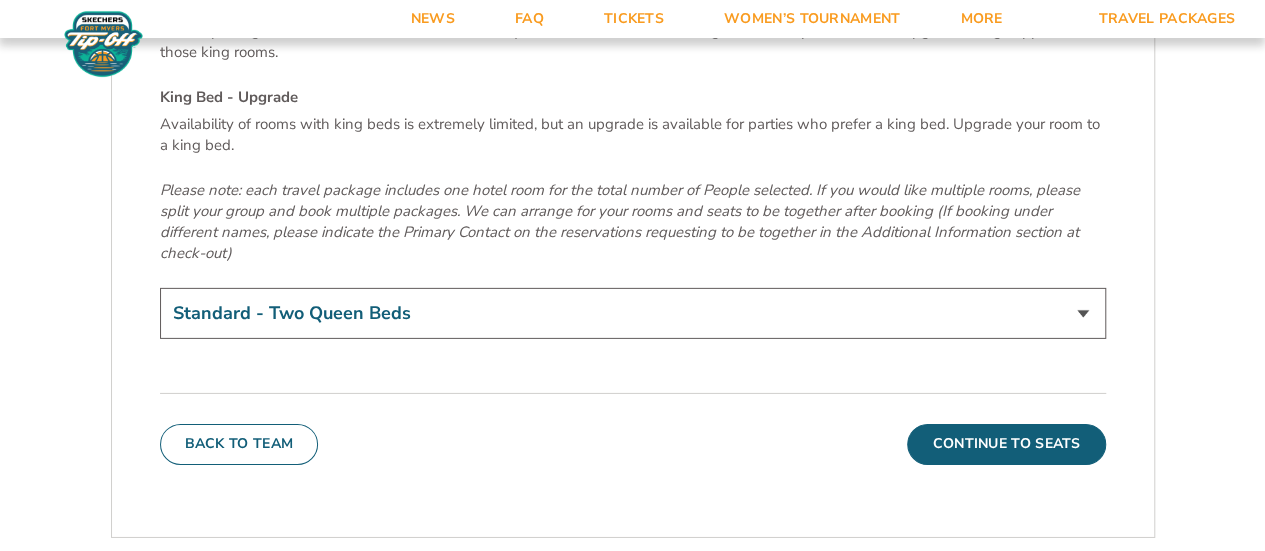scroll, scrollTop: 6823, scrollLeft: 0, axis: vertical 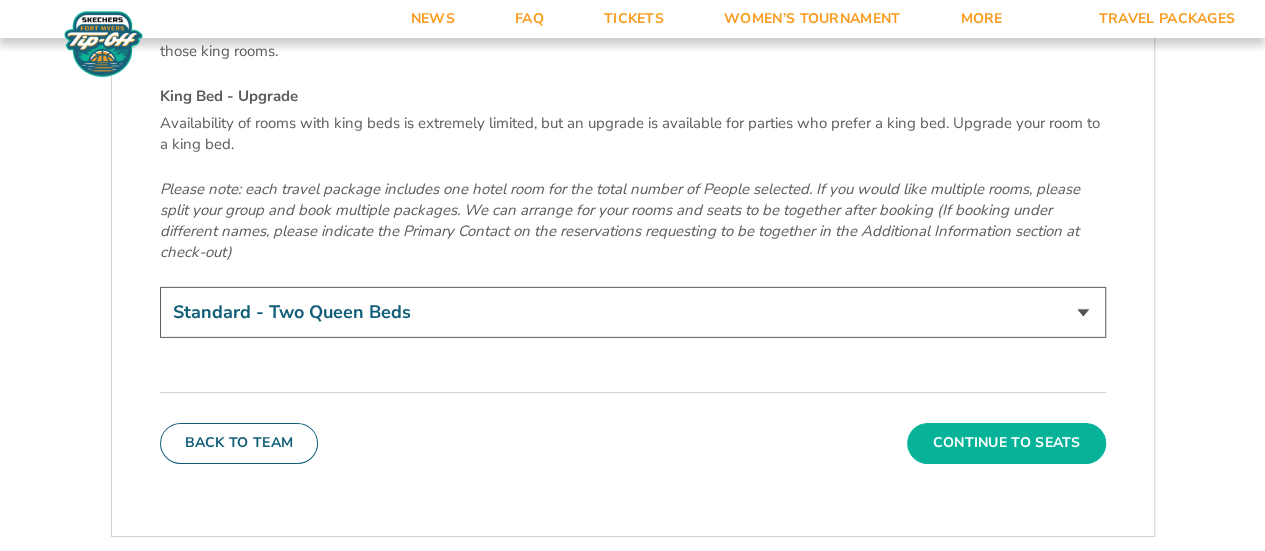 click on "Continue To Seats" at bounding box center [1006, 443] 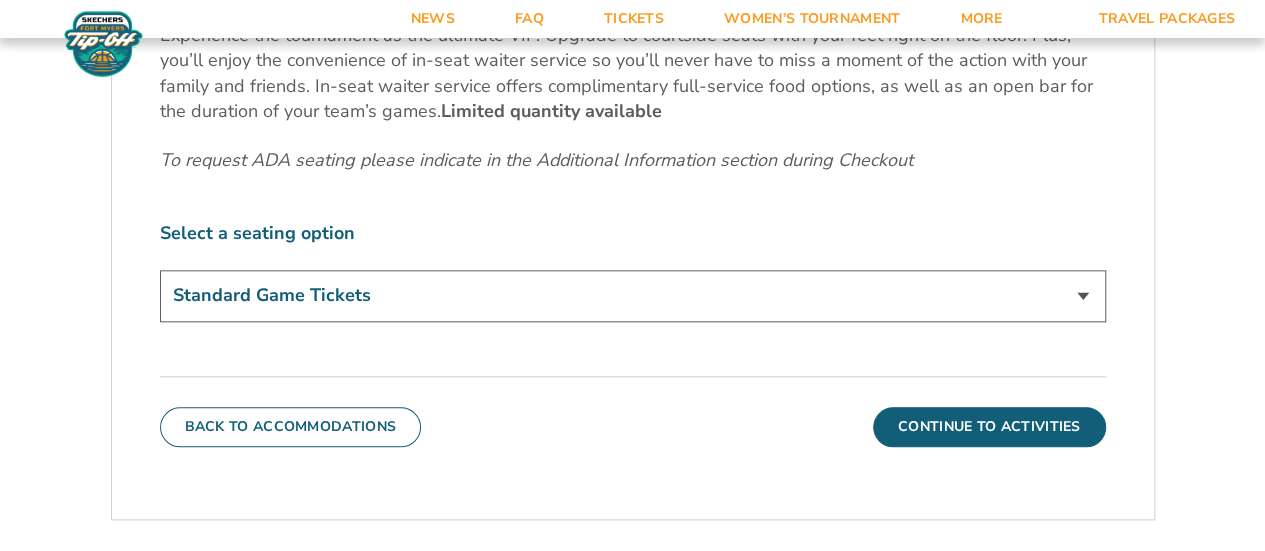 scroll, scrollTop: 944, scrollLeft: 0, axis: vertical 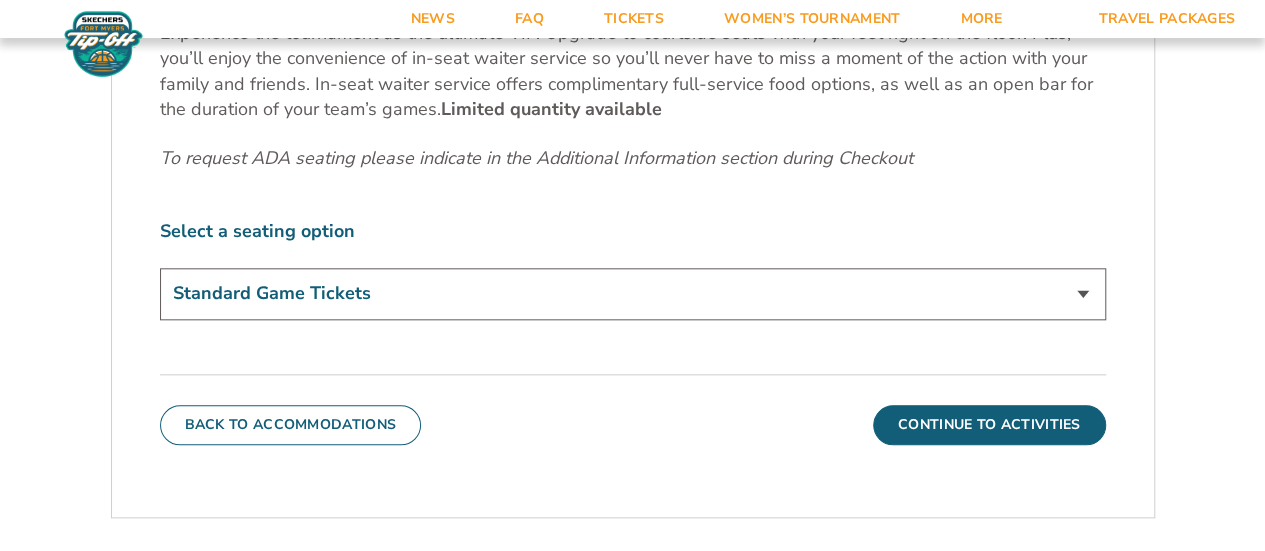 click on "Standard Game Tickets
Midcourt Seat Upgrade (+$100 per person)
Courtside Seat + Waiter Service Upgrade (+$590 per person)" at bounding box center [633, 293] 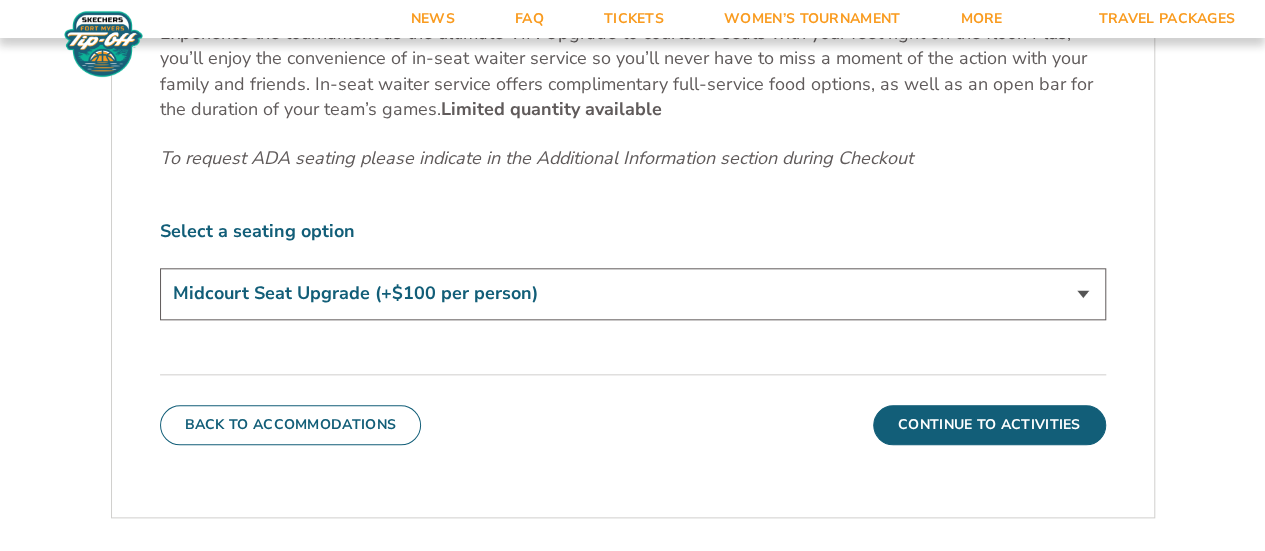 click on "Standard Game Tickets
Midcourt Seat Upgrade (+$100 per person)
Courtside Seat + Waiter Service Upgrade (+$590 per person)" at bounding box center (633, 293) 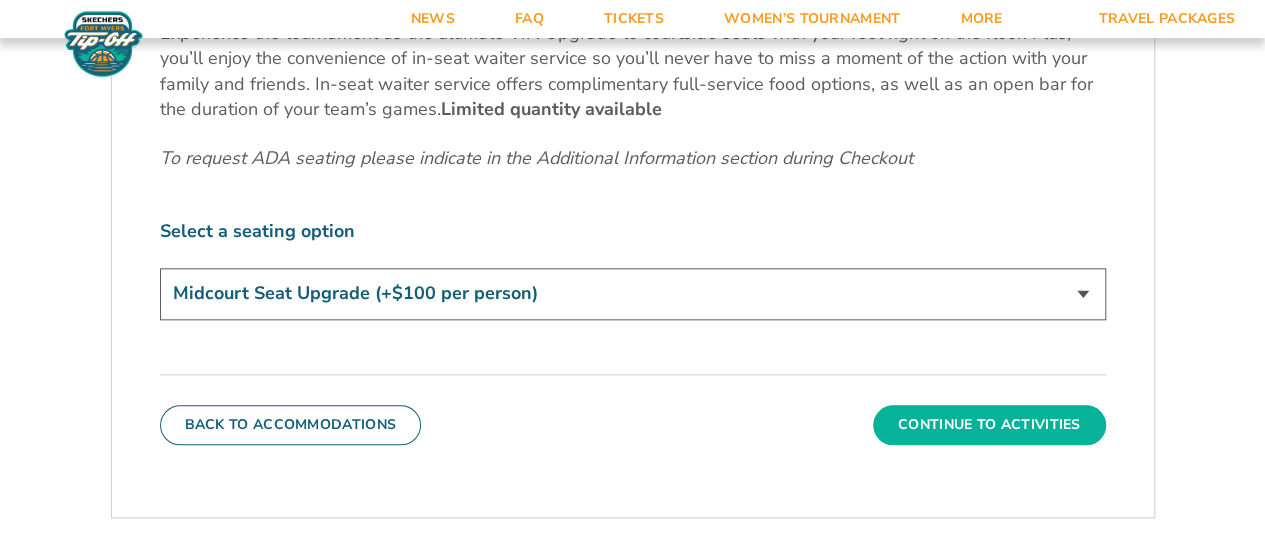 click on "Continue To Activities" at bounding box center (989, 425) 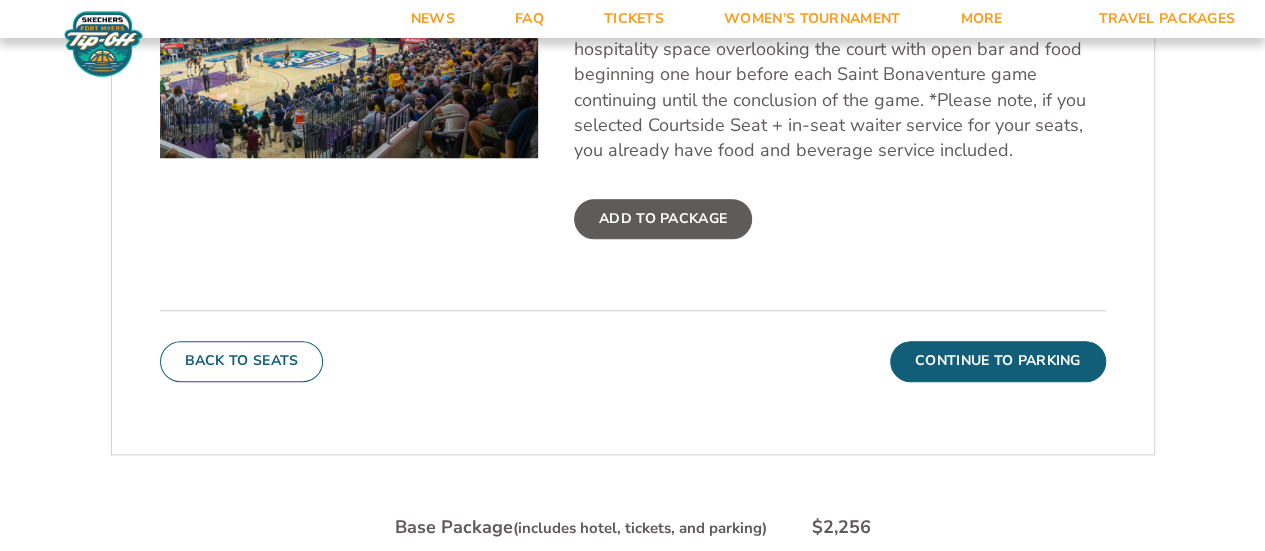 scroll, scrollTop: 866, scrollLeft: 0, axis: vertical 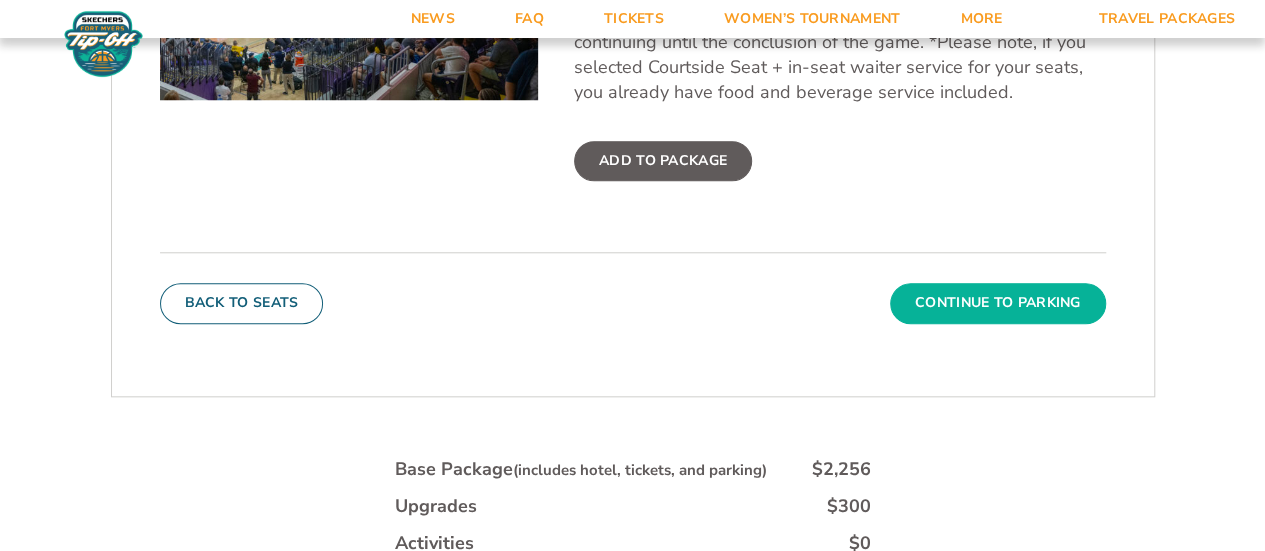 click on "Continue To Parking" at bounding box center (998, 303) 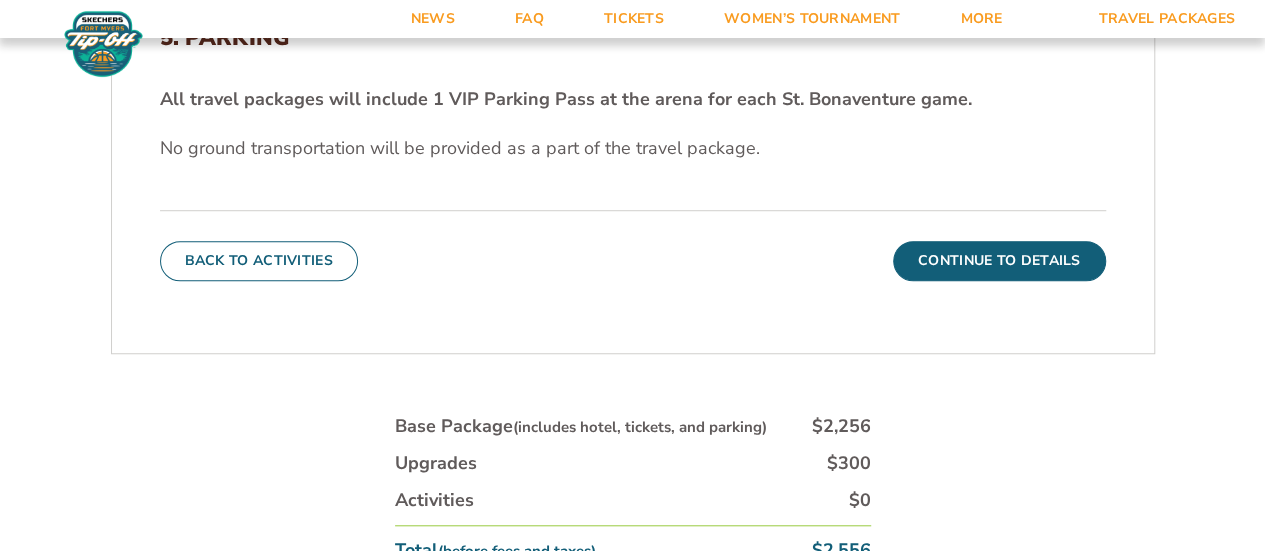 scroll, scrollTop: 618, scrollLeft: 0, axis: vertical 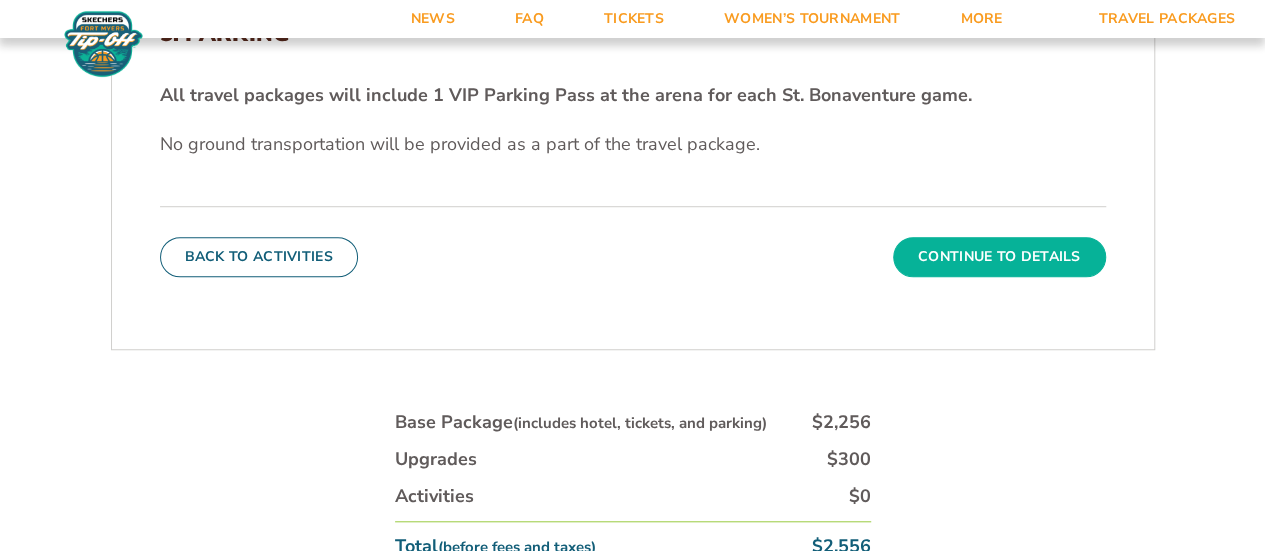 click on "Continue To Details" at bounding box center [999, 257] 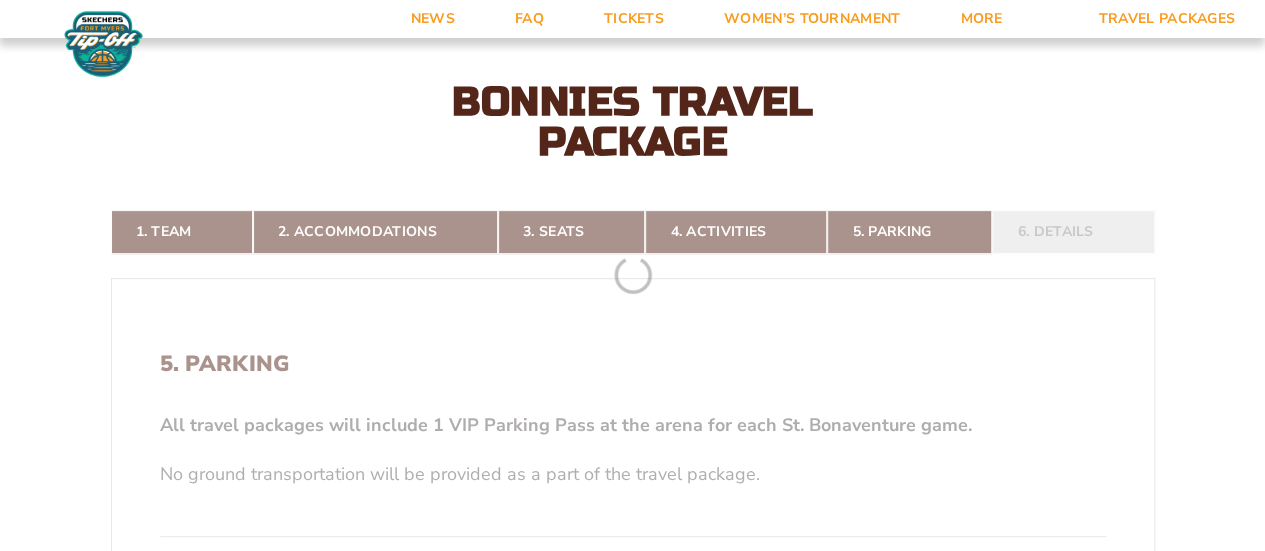 scroll, scrollTop: 260, scrollLeft: 0, axis: vertical 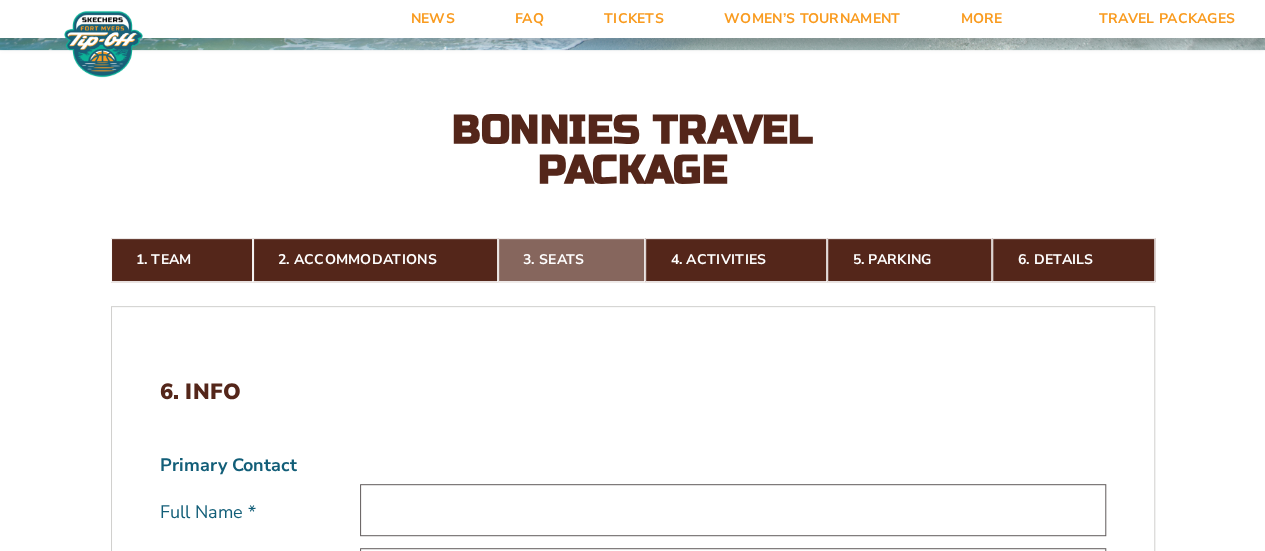 click on "3. Seats" at bounding box center [571, 260] 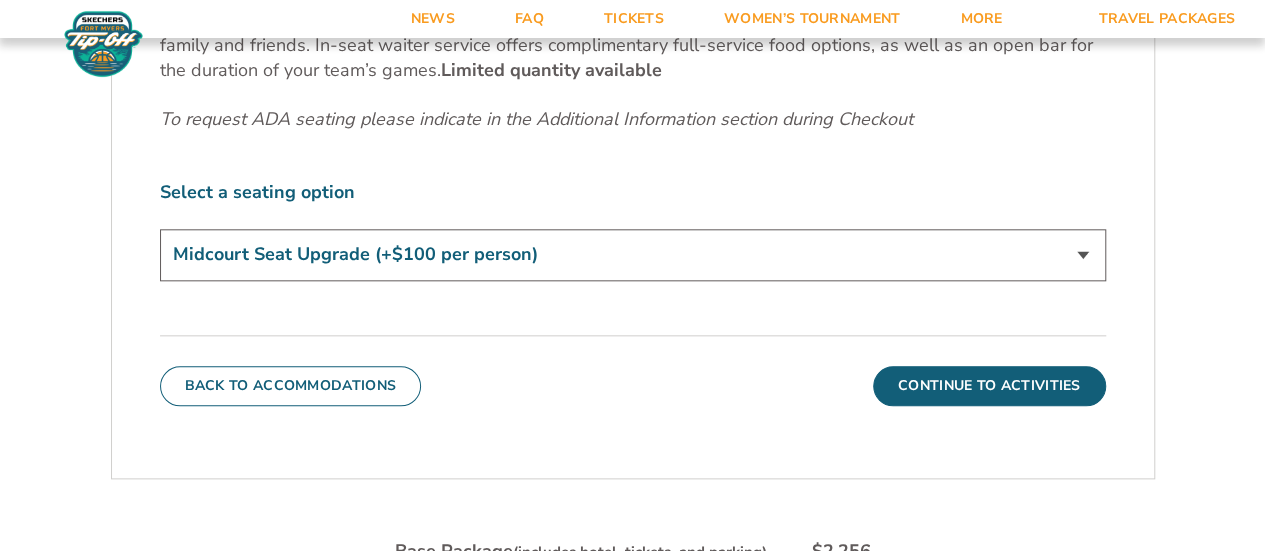scroll, scrollTop: 975, scrollLeft: 0, axis: vertical 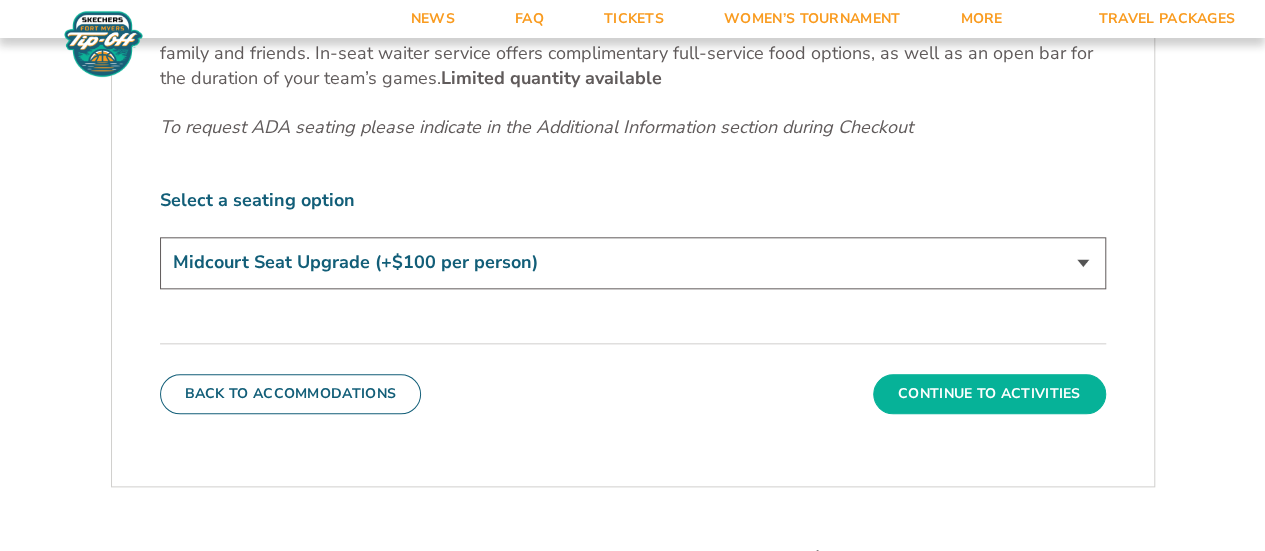 click on "Continue To Activities" at bounding box center [989, 394] 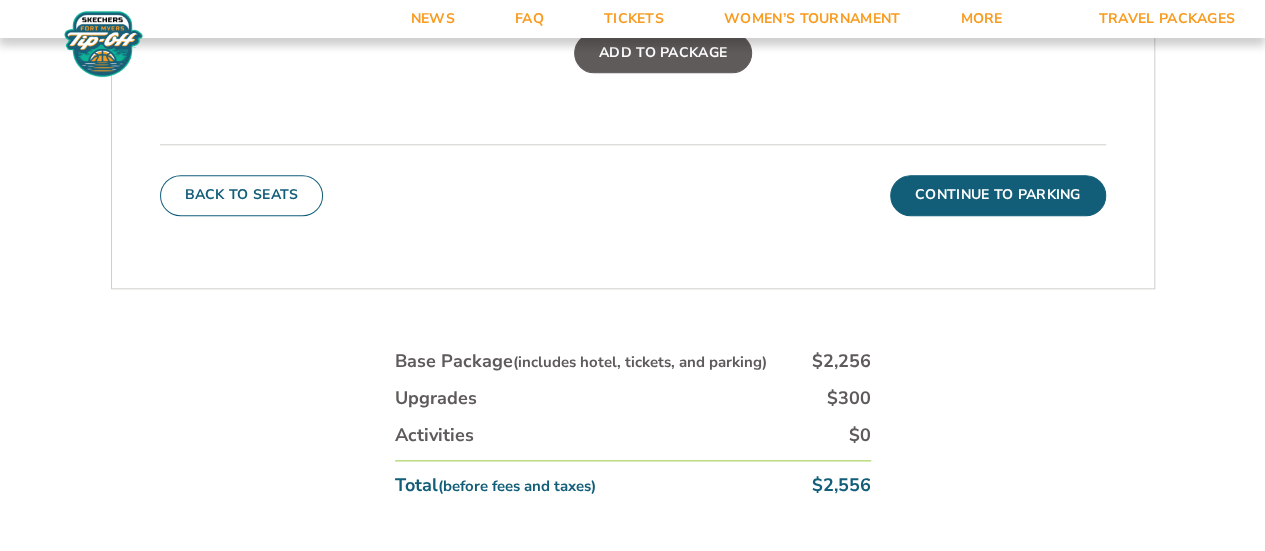scroll, scrollTop: 976, scrollLeft: 0, axis: vertical 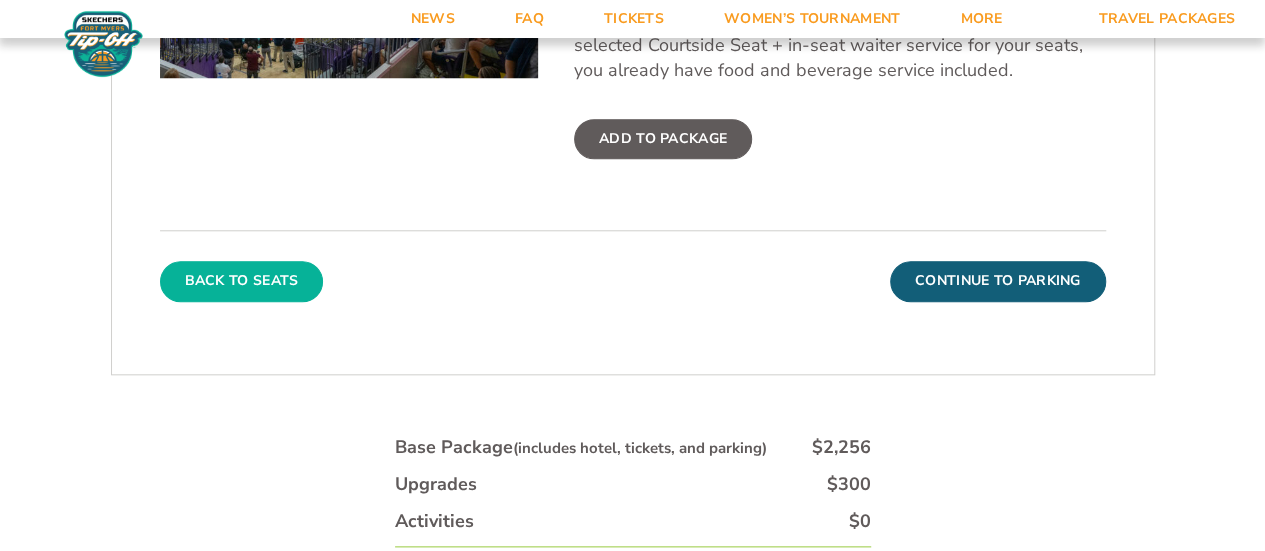click on "Back To Seats" at bounding box center [242, 281] 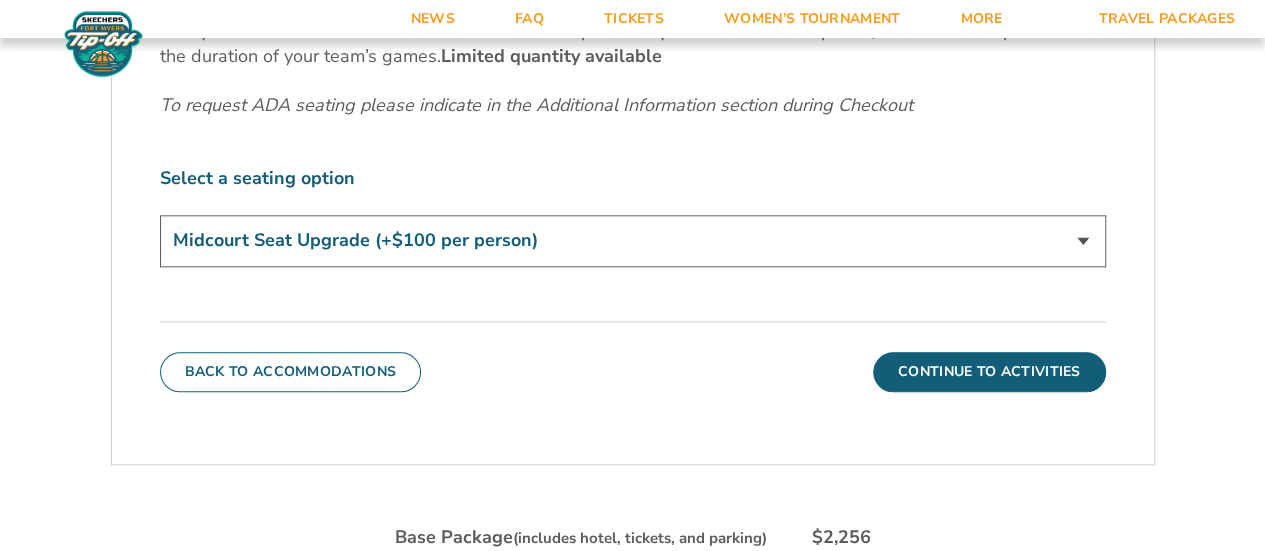 scroll, scrollTop: 1130, scrollLeft: 0, axis: vertical 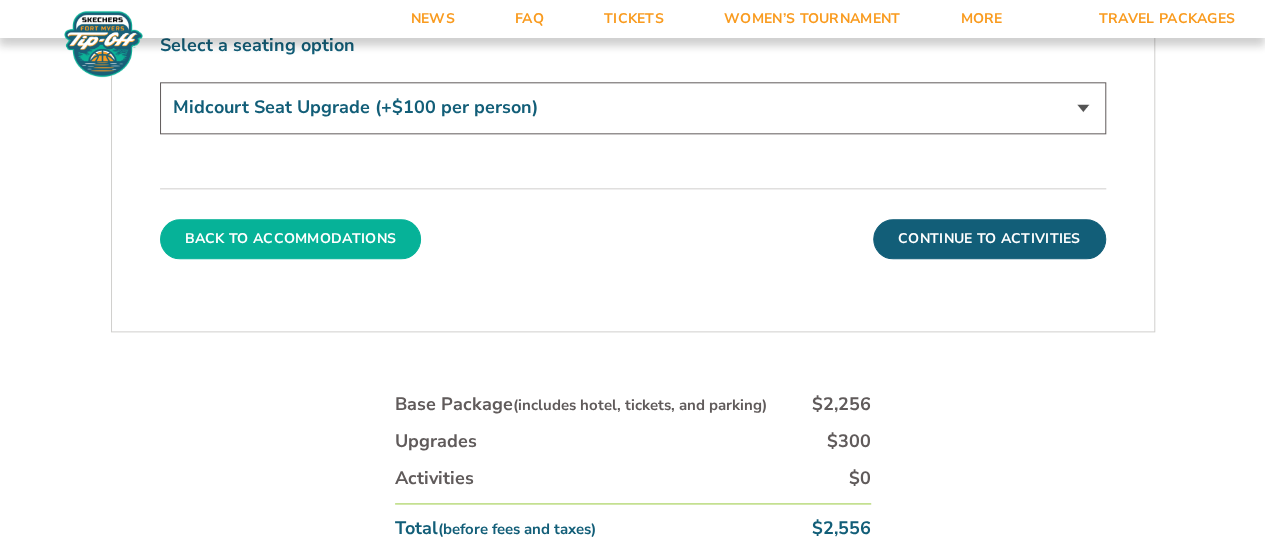 click on "Back To Accommodations" at bounding box center [291, 239] 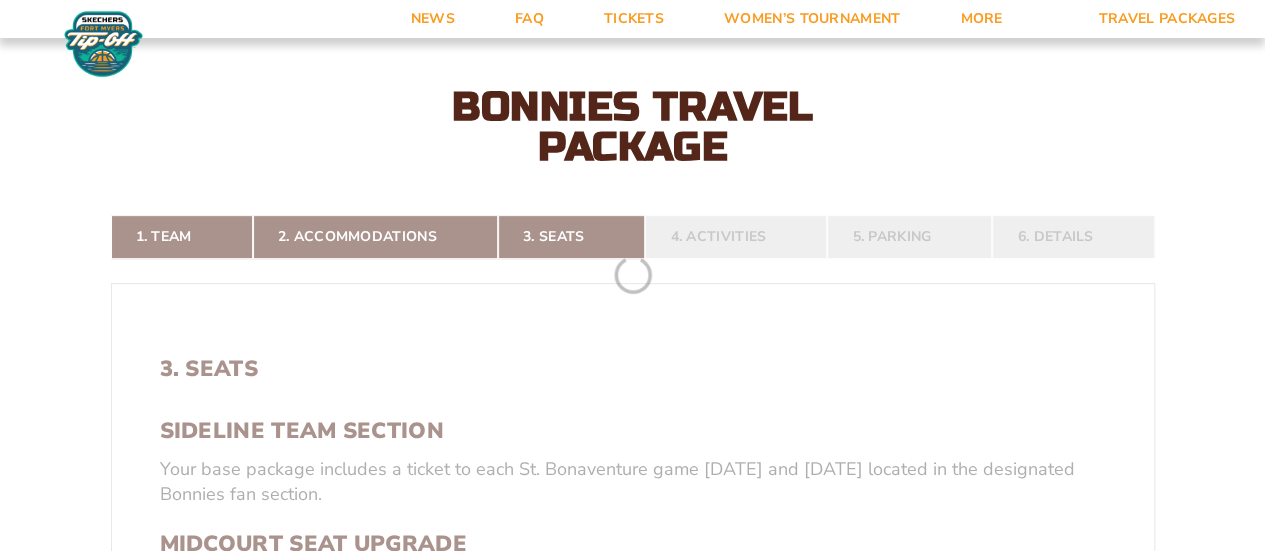scroll, scrollTop: 260, scrollLeft: 0, axis: vertical 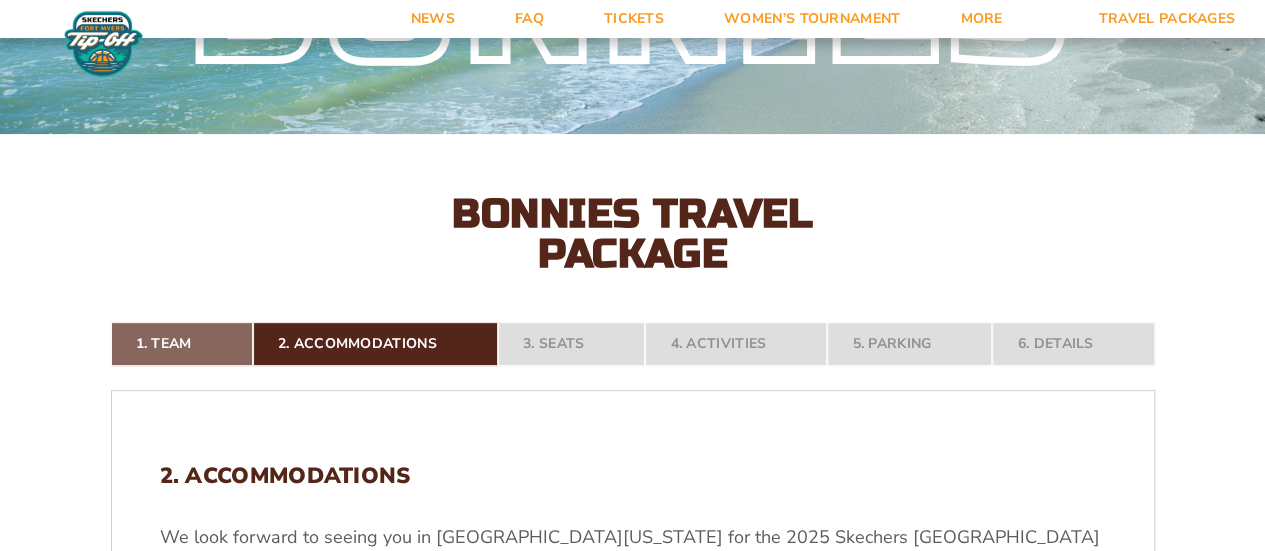 click on "1. Team" at bounding box center [182, 344] 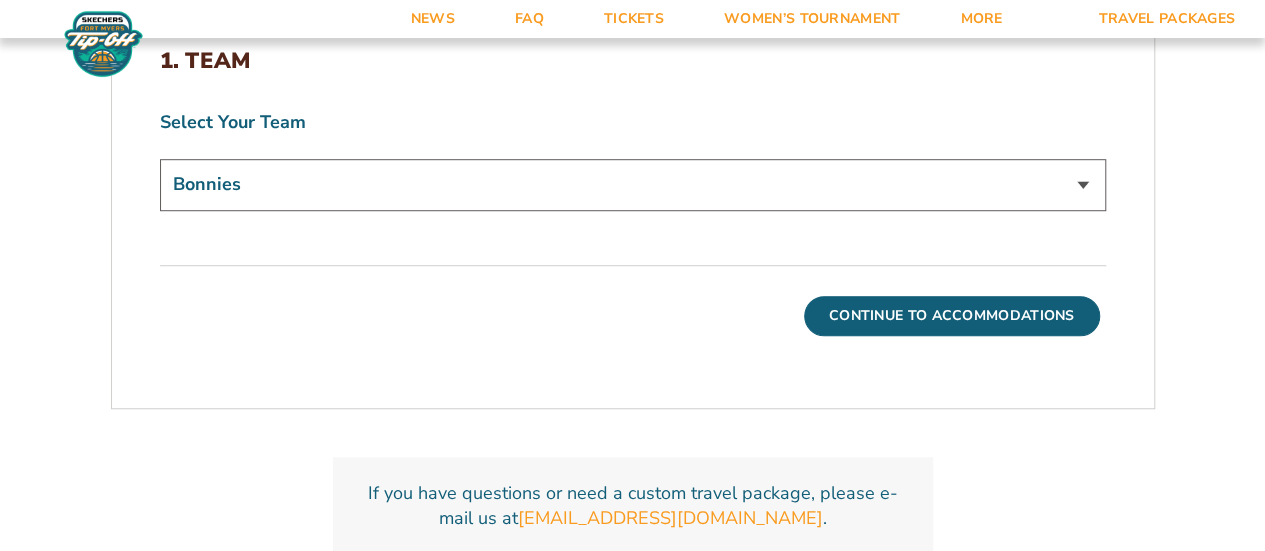 scroll, scrollTop: 593, scrollLeft: 0, axis: vertical 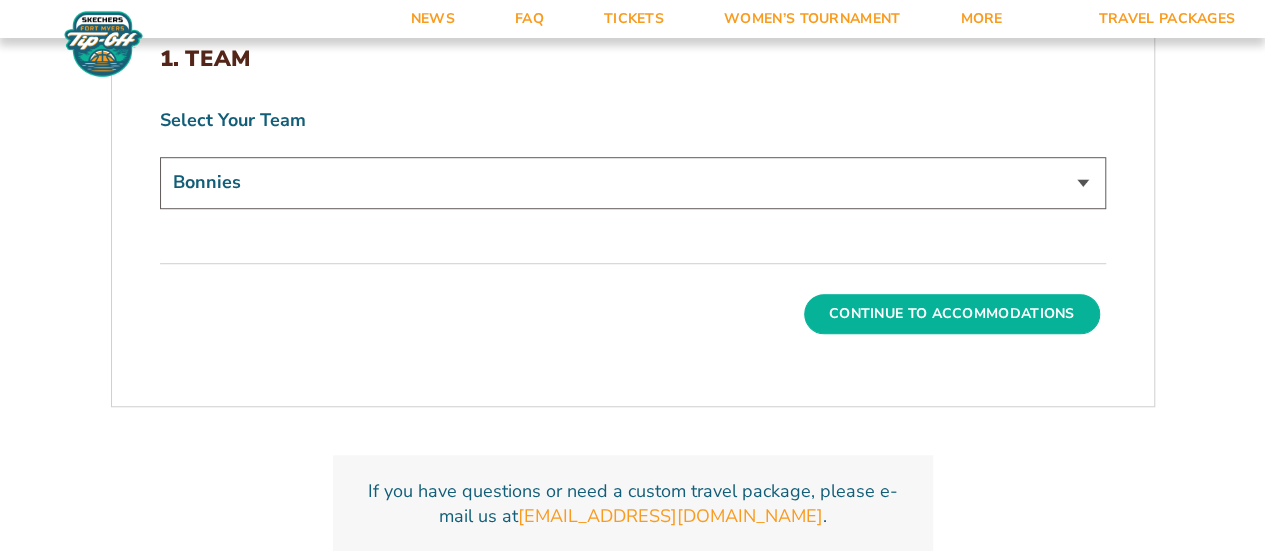 click on "Continue To Accommodations" at bounding box center (952, 314) 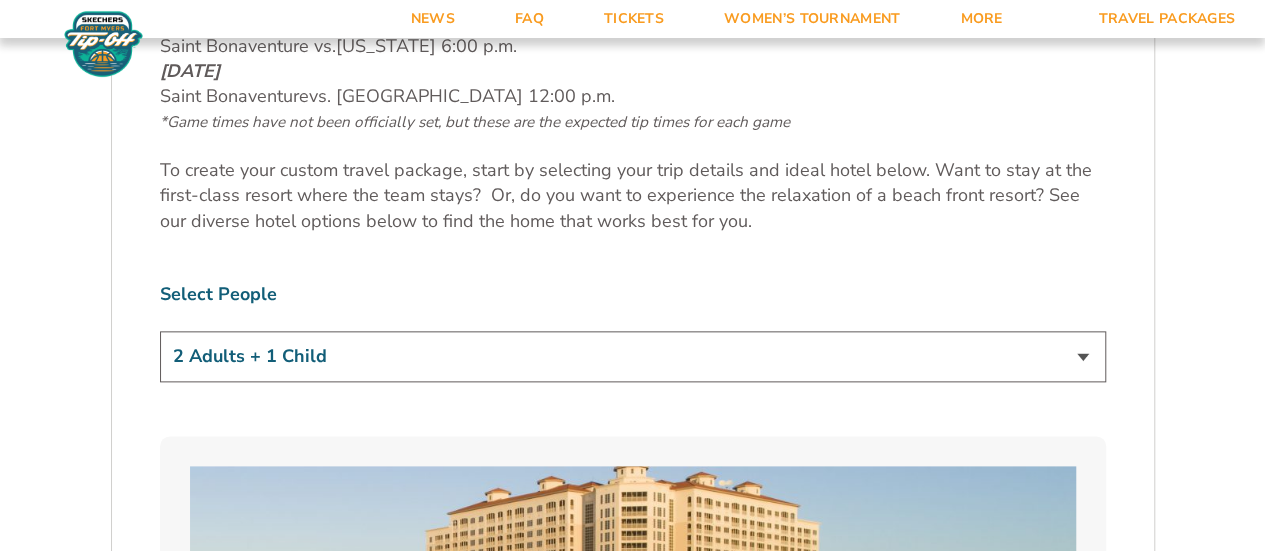 scroll, scrollTop: 1046, scrollLeft: 0, axis: vertical 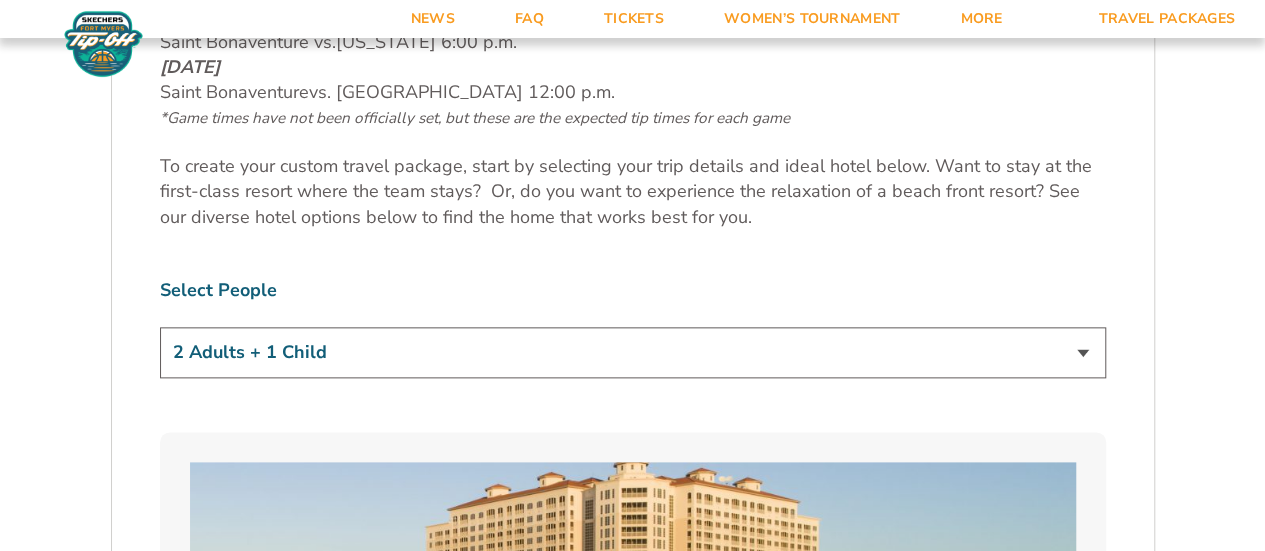 click on "1 Adult
2 Adults
3 Adults
4 Adults
2 Adults + 1 Child
2 Adults + 2 Children
2 Adults + 3 Children" at bounding box center [633, 352] 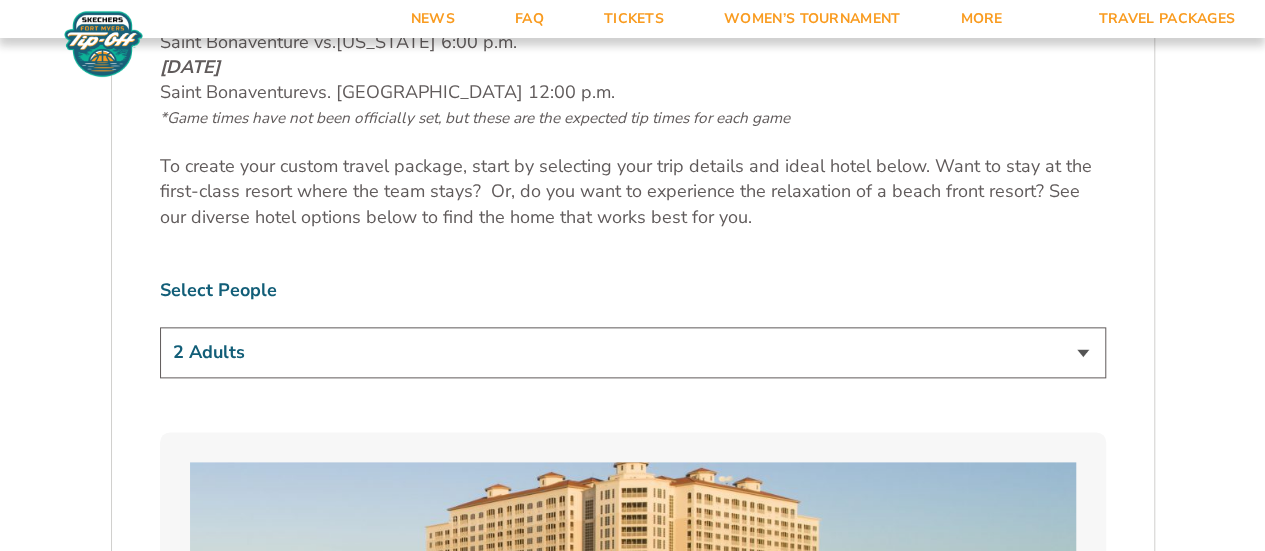click on "1 Adult
2 Adults
3 Adults
4 Adults
2 Adults + 1 Child
2 Adults + 2 Children
2 Adults + 3 Children" at bounding box center (633, 352) 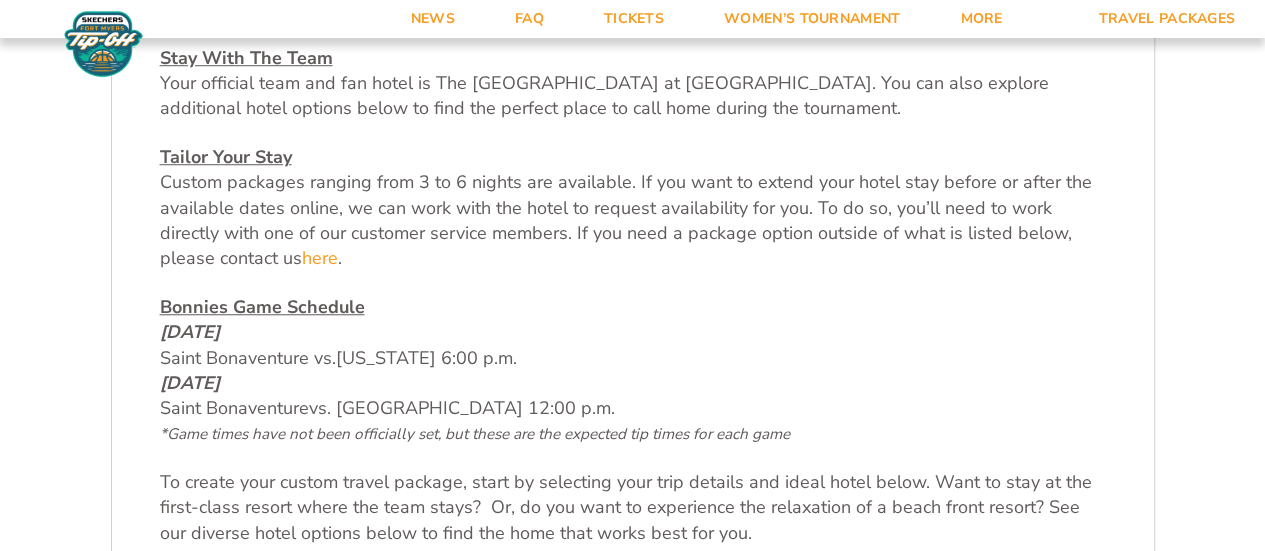 scroll, scrollTop: 726, scrollLeft: 0, axis: vertical 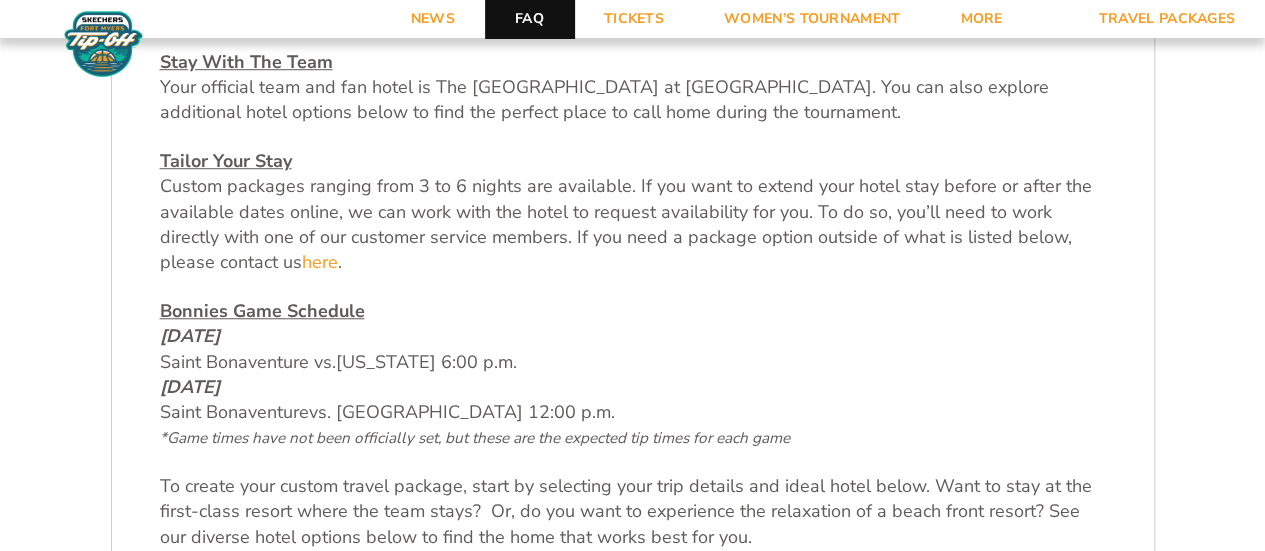 click on "FAQ" at bounding box center [529, 19] 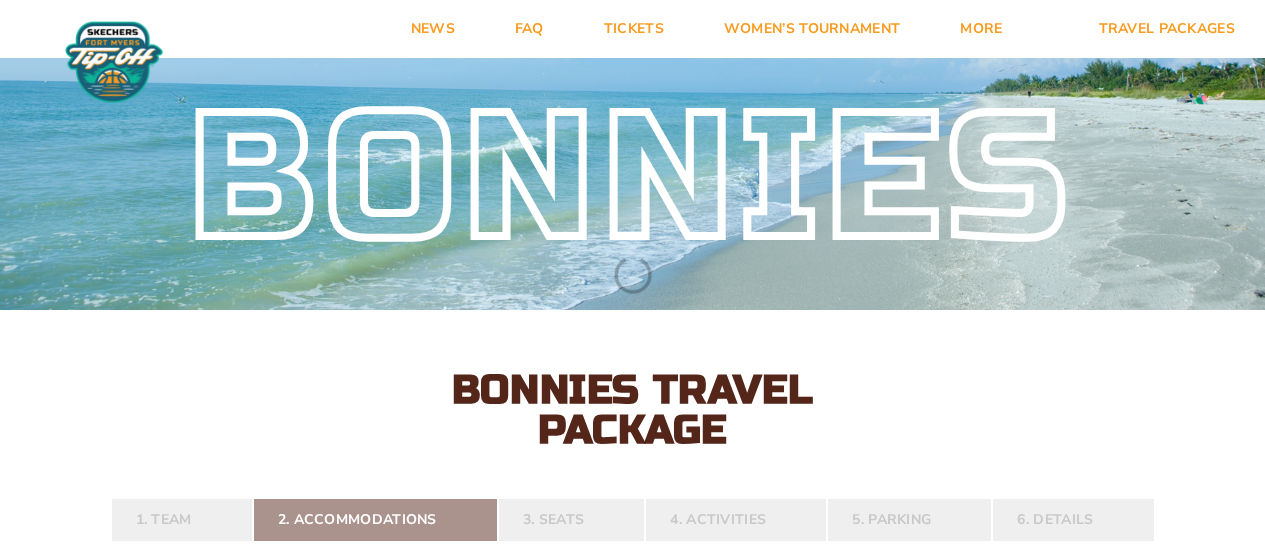 scroll, scrollTop: 0, scrollLeft: 0, axis: both 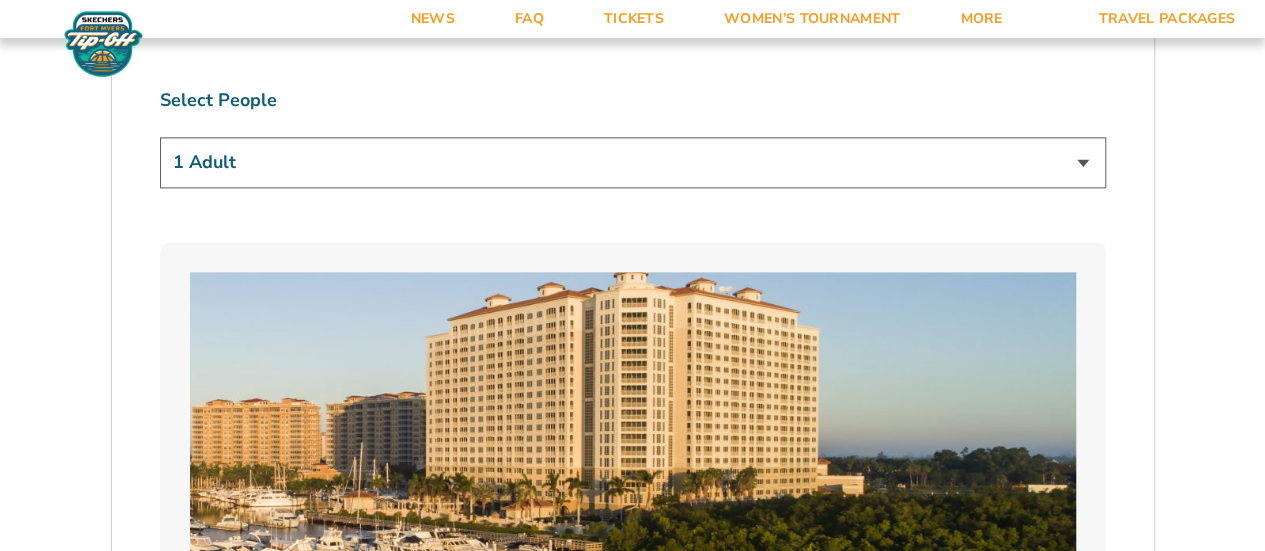 click on "1 Adult
2 Adults
3 Adults
4 Adults
2 Adults + 1 Child
2 Adults + 2 Children
2 Adults + 3 Children" at bounding box center (633, 162) 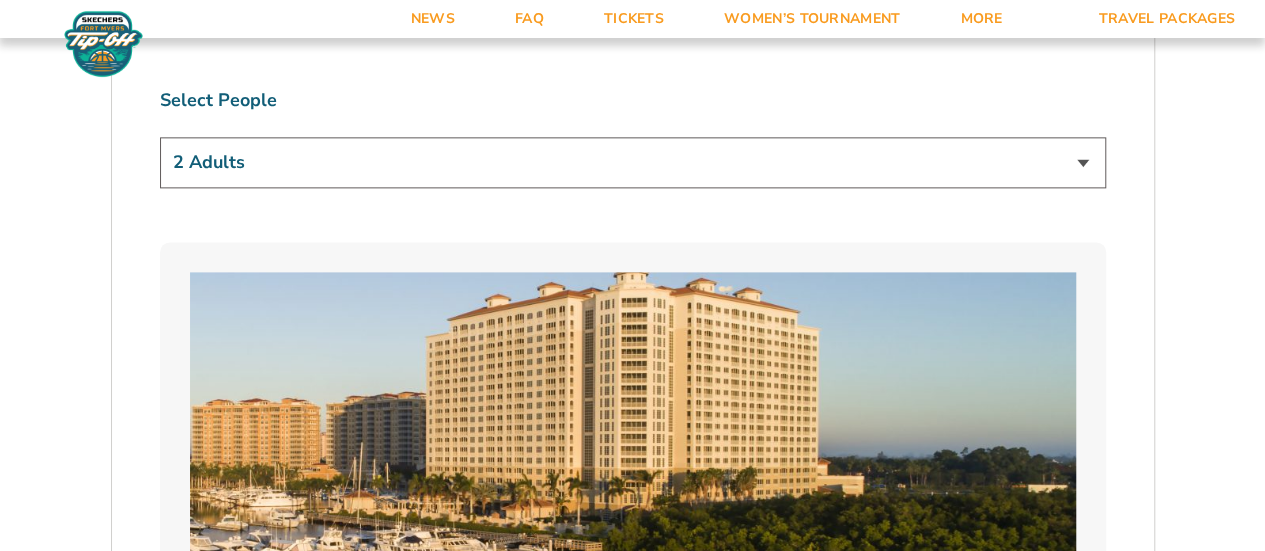 click on "1 Adult
2 Adults
3 Adults
4 Adults
2 Adults + 1 Child
2 Adults + 2 Children
2 Adults + 3 Children" at bounding box center (633, 162) 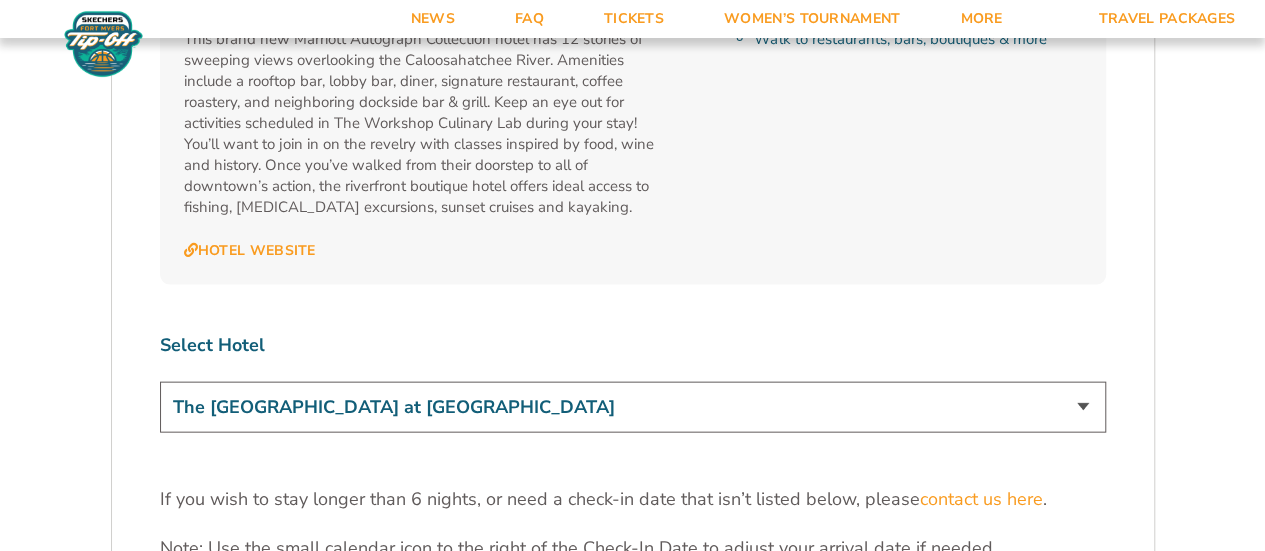 scroll, scrollTop: 5848, scrollLeft: 0, axis: vertical 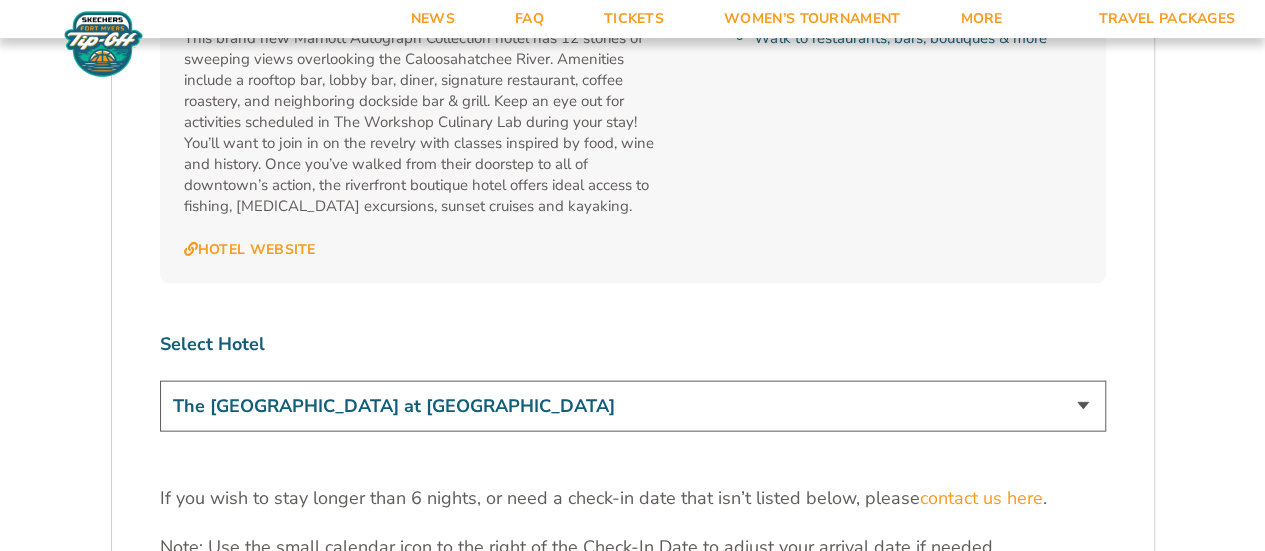click on "The Westin Cape Coral Resort at Marina Village Margaritaville Beach Resort Pink Shell Beach Resort & Marina Luminary Hotel & Co., Autograph Collection" at bounding box center [633, 406] 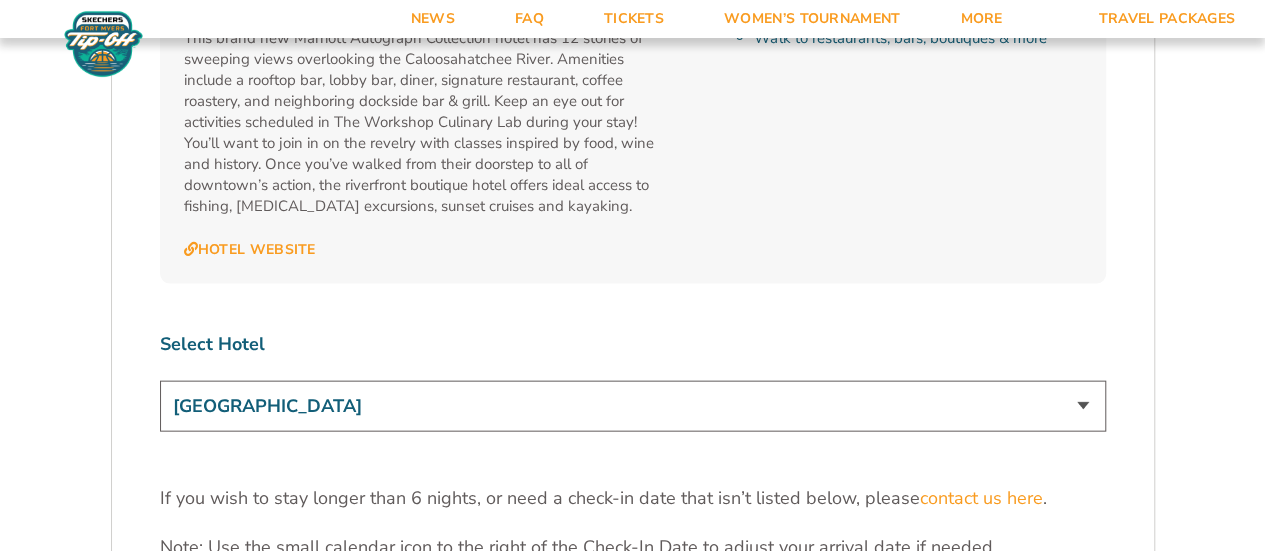 click on "The Westin Cape Coral Resort at Marina Village Margaritaville Beach Resort Pink Shell Beach Resort & Marina Luminary Hotel & Co., Autograph Collection" at bounding box center [633, 406] 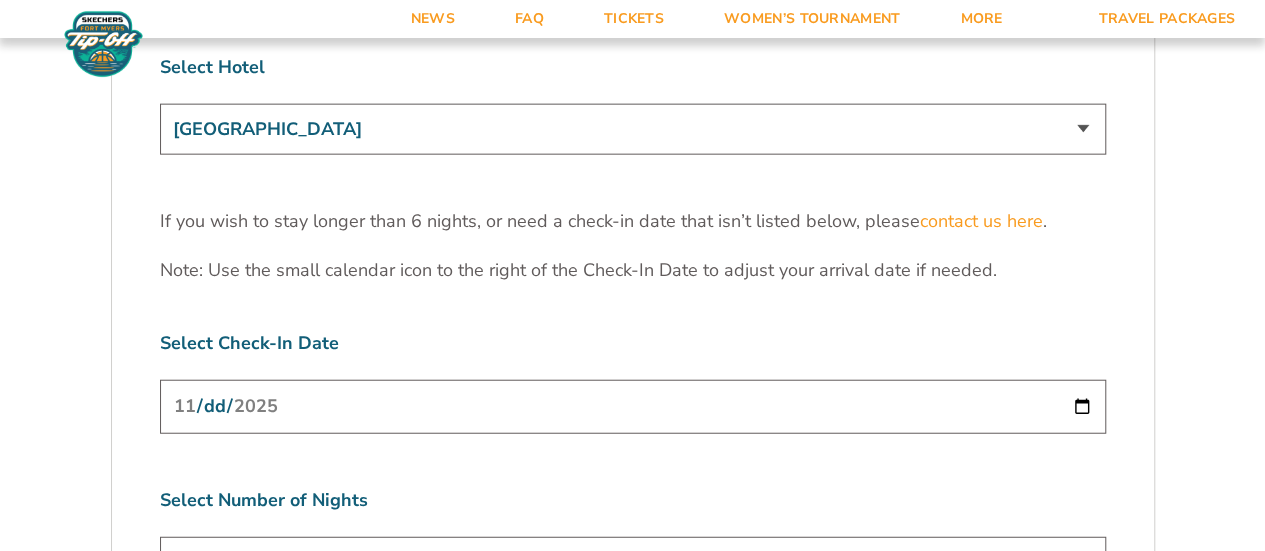 scroll, scrollTop: 6126, scrollLeft: 0, axis: vertical 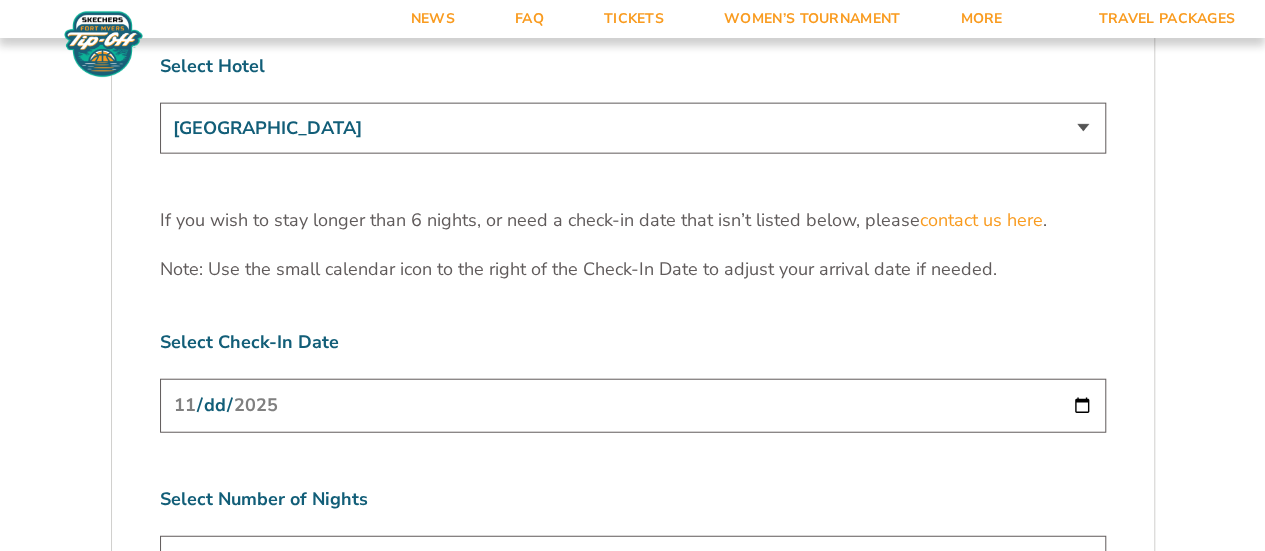 click on "2025-11-24" at bounding box center (633, 405) 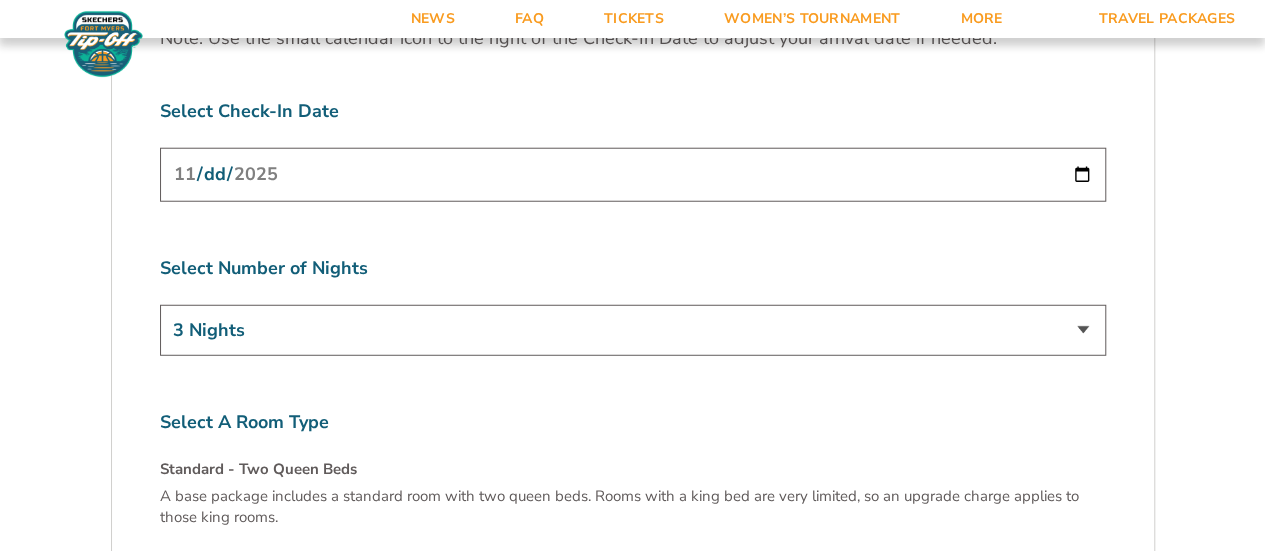 scroll, scrollTop: 6359, scrollLeft: 0, axis: vertical 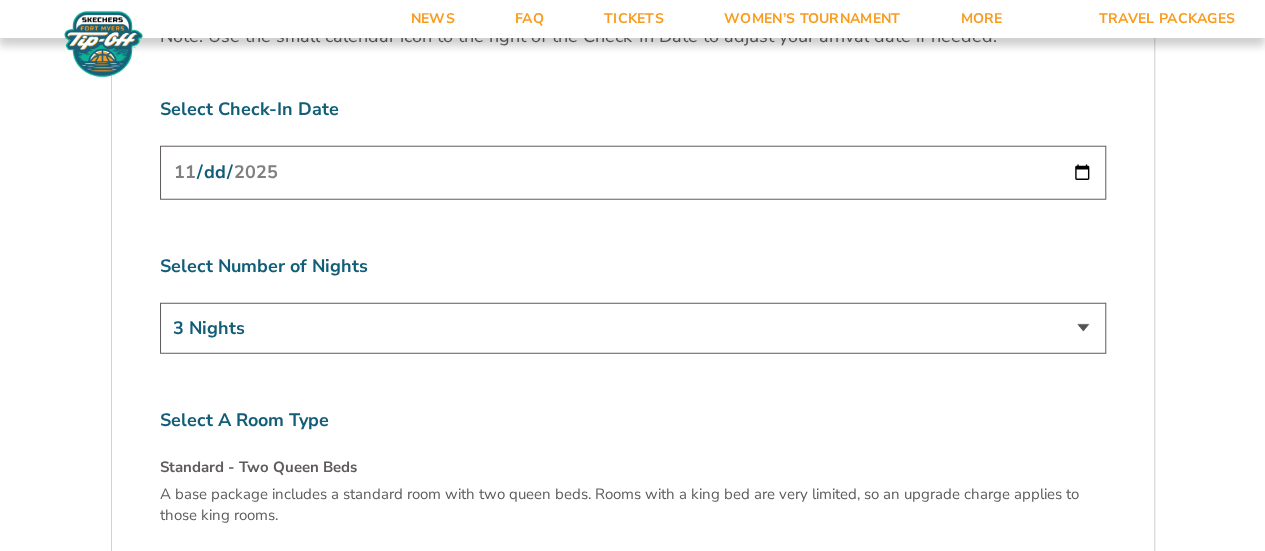 click on "3 Nights
4 Nights
5 Nights
6 Nights" at bounding box center (633, 328) 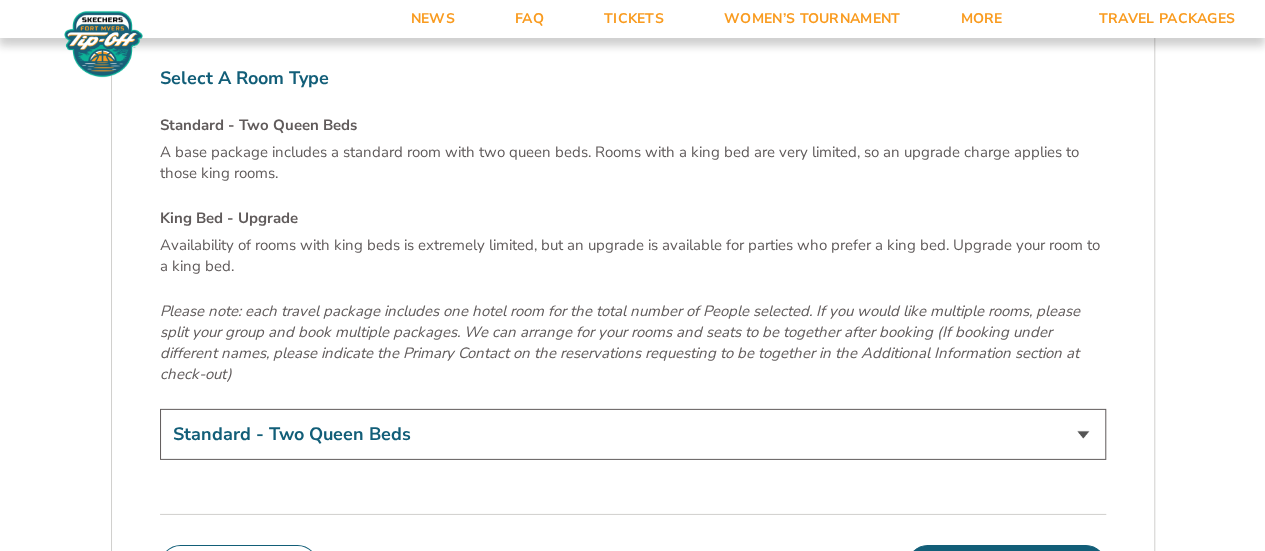 scroll, scrollTop: 6702, scrollLeft: 0, axis: vertical 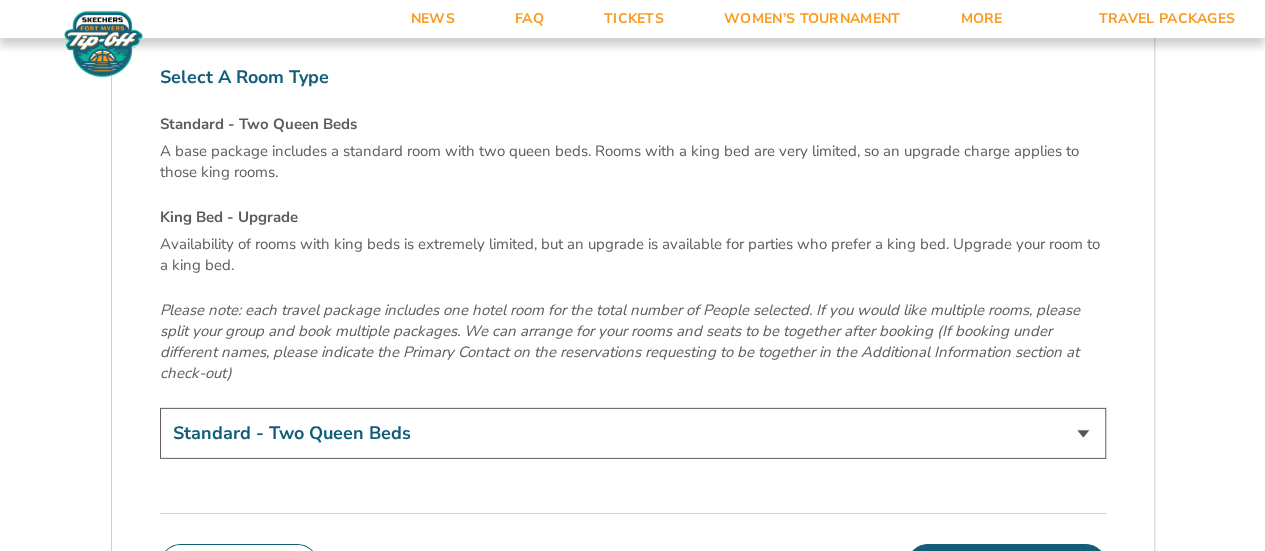 click on "Standard - Two Queen Beds King Bed - Upgrade (+$15 per night)" at bounding box center (633, 433) 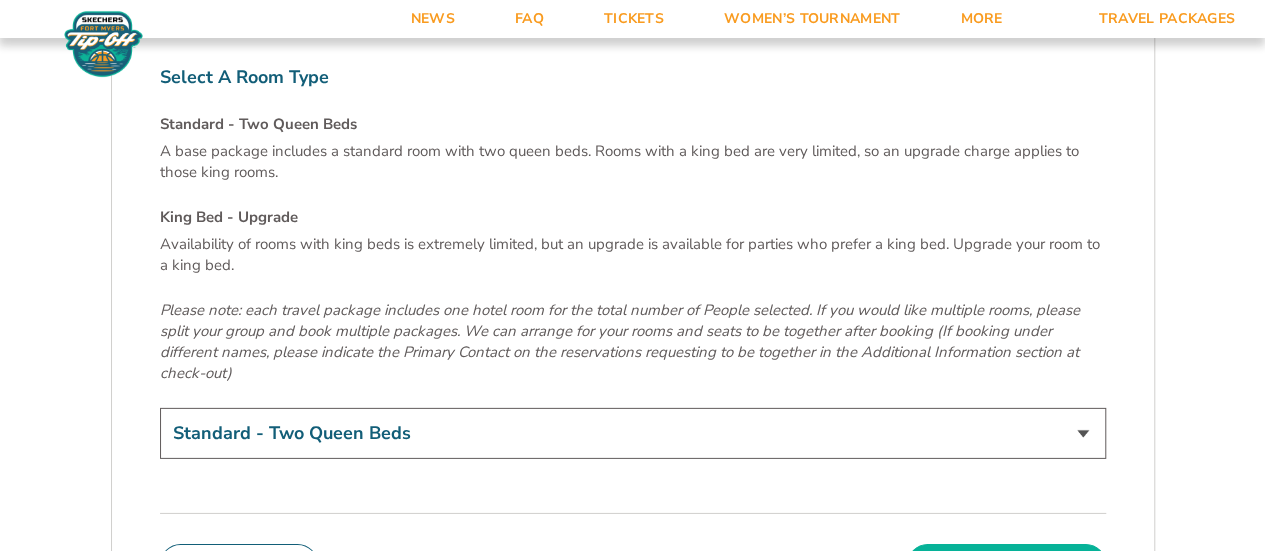 click on "Continue To Seats" at bounding box center [1006, 564] 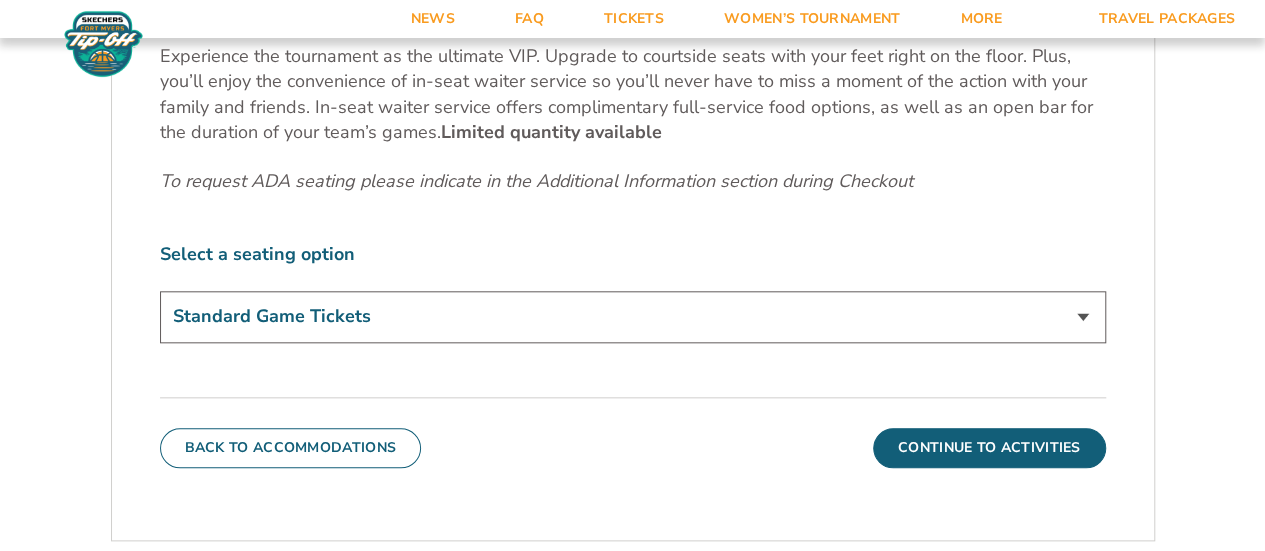 scroll, scrollTop: 923, scrollLeft: 0, axis: vertical 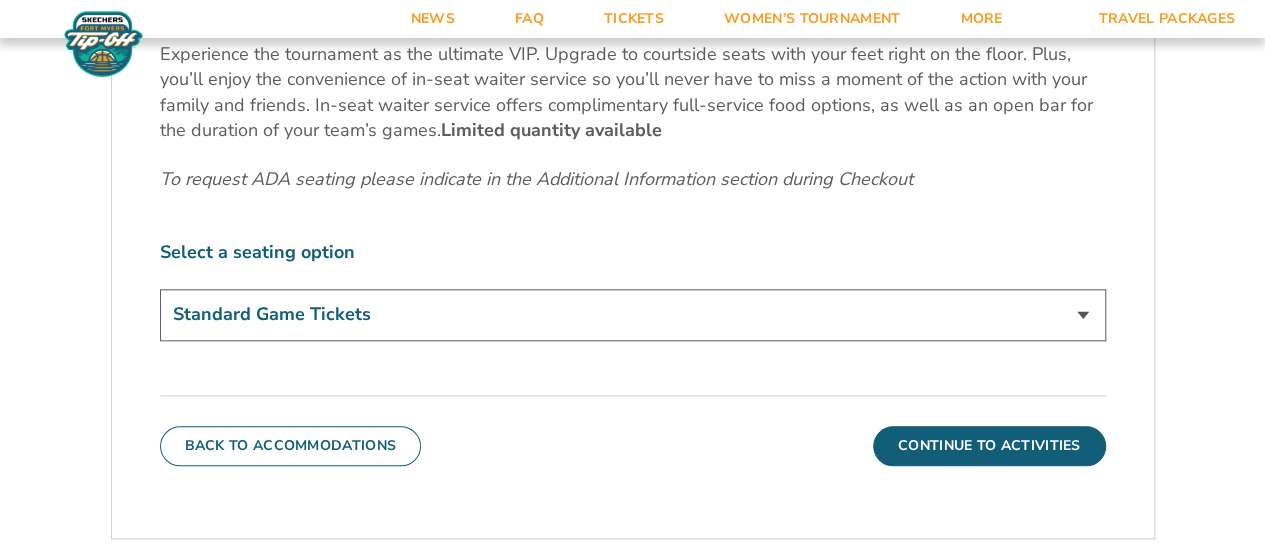click on "Standard Game Tickets
Midcourt Seat Upgrade (+$100 per person)
Courtside Seat + Waiter Service Upgrade (+$590 per person)" at bounding box center [633, 314] 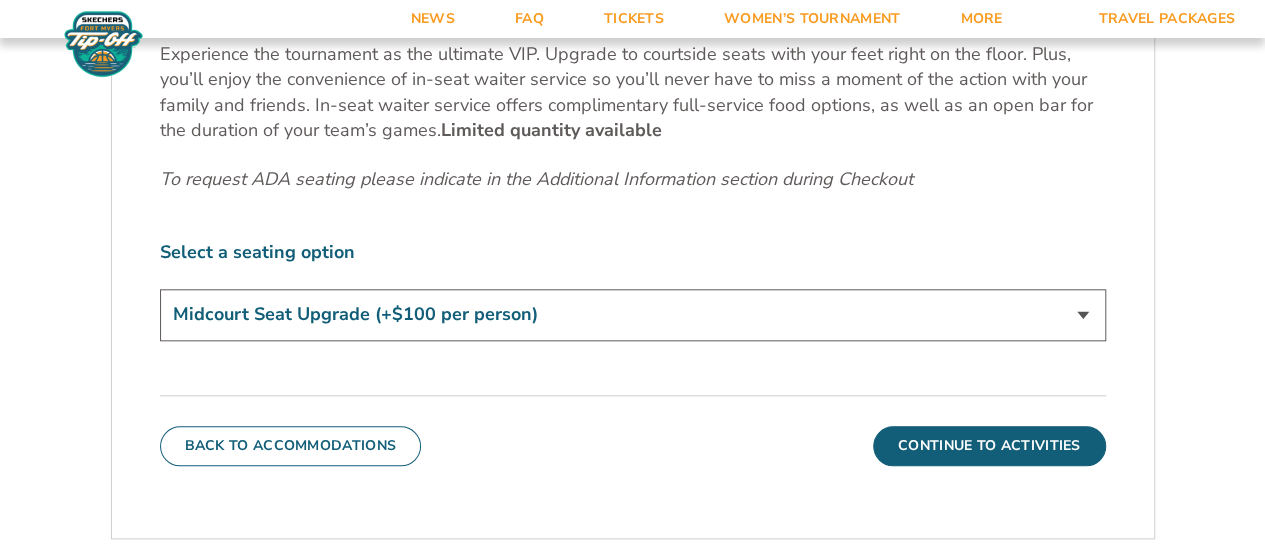 click on "Standard Game Tickets
Midcourt Seat Upgrade (+$100 per person)
Courtside Seat + Waiter Service Upgrade (+$590 per person)" at bounding box center [633, 314] 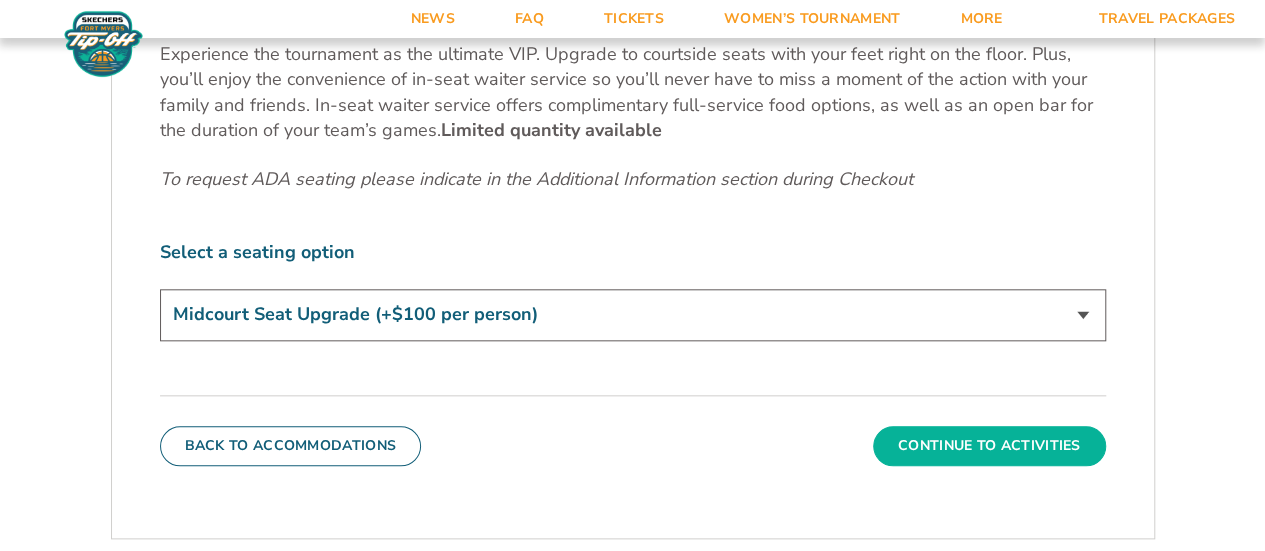 click on "Continue To Activities" at bounding box center (989, 446) 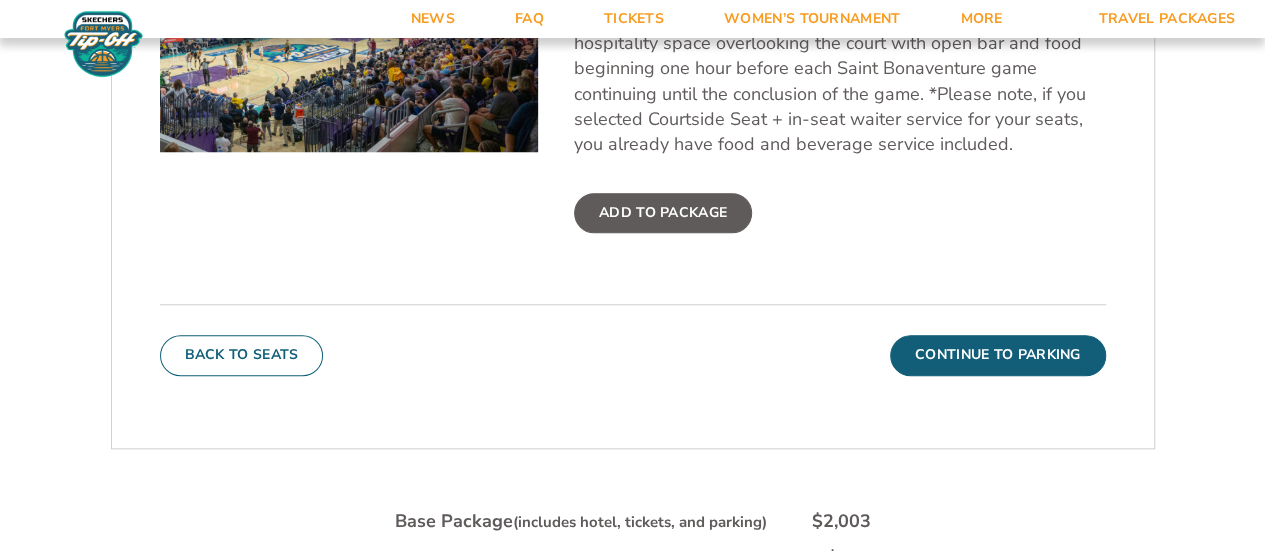 scroll, scrollTop: 816, scrollLeft: 0, axis: vertical 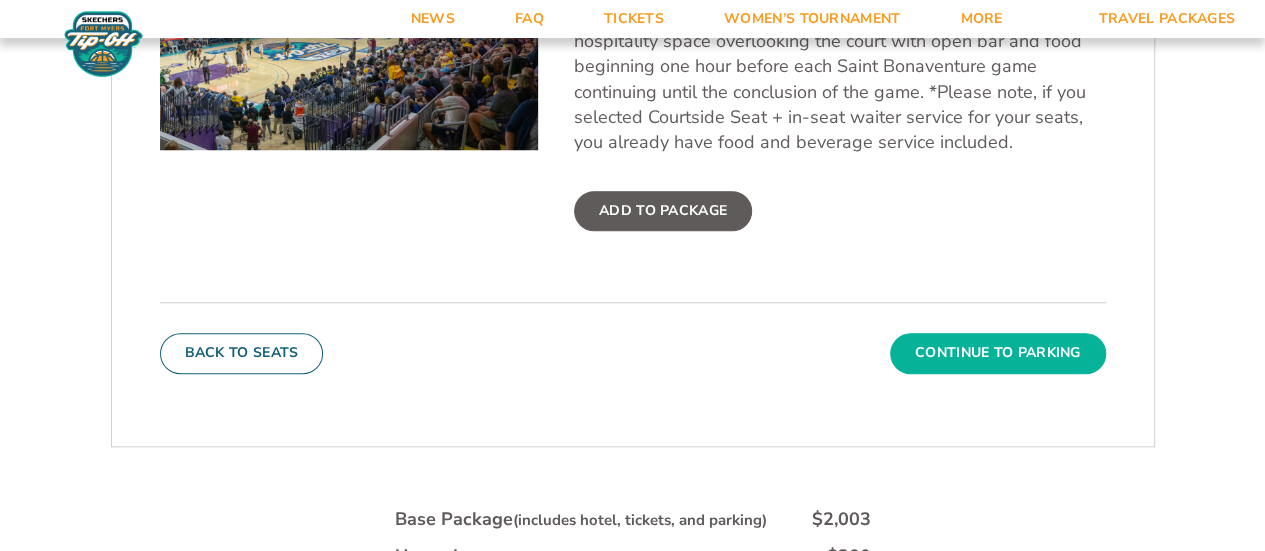 click on "Continue To Parking" at bounding box center [998, 353] 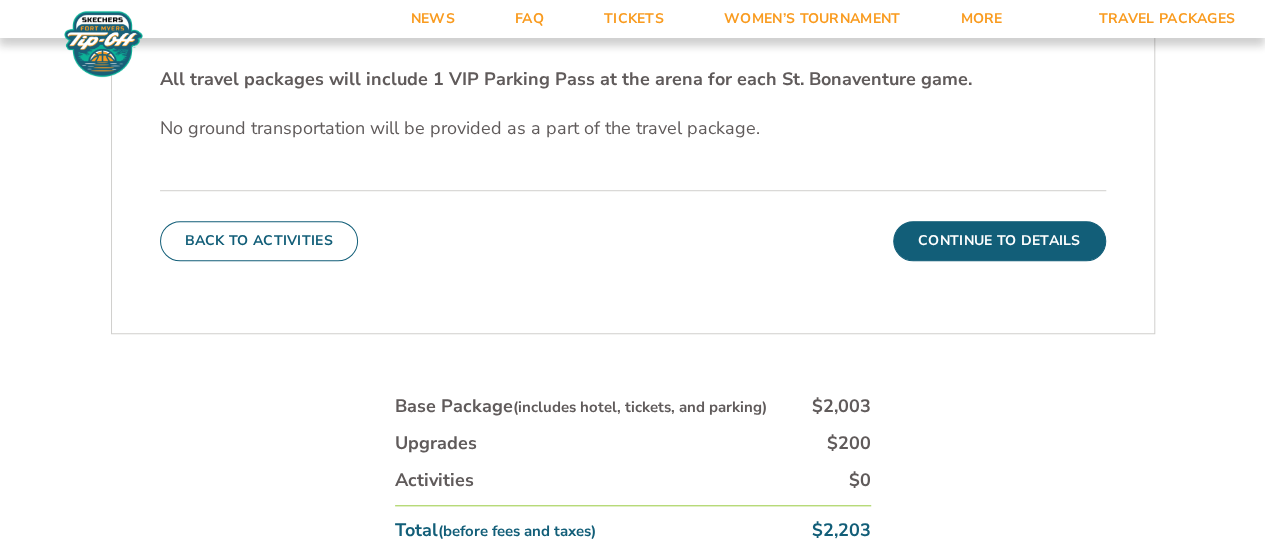 scroll, scrollTop: 634, scrollLeft: 0, axis: vertical 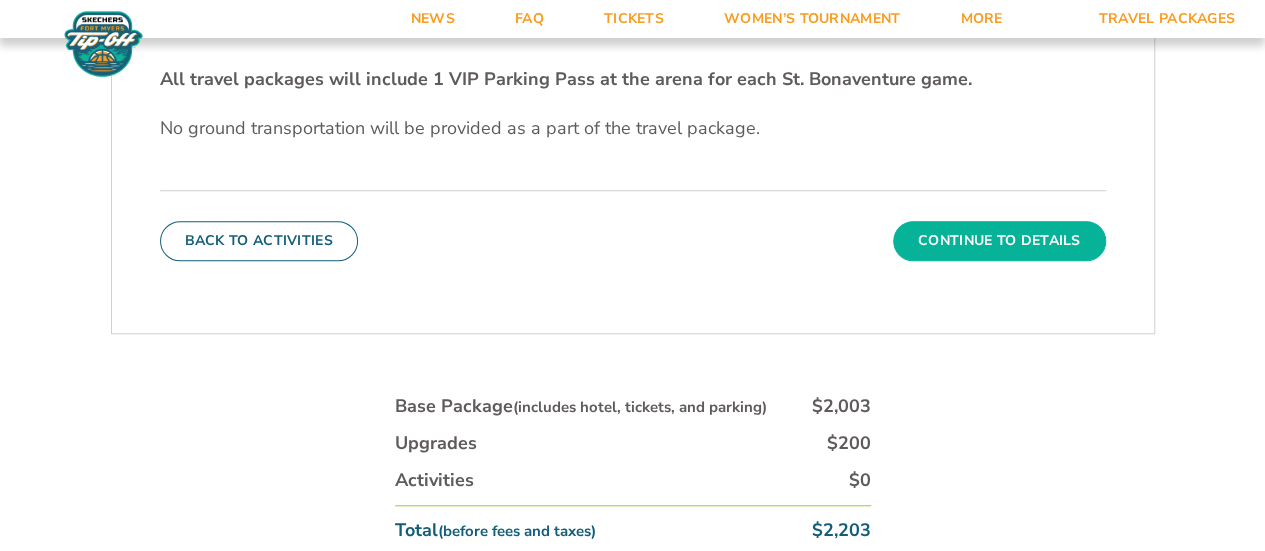 click on "Continue To Details" at bounding box center [999, 241] 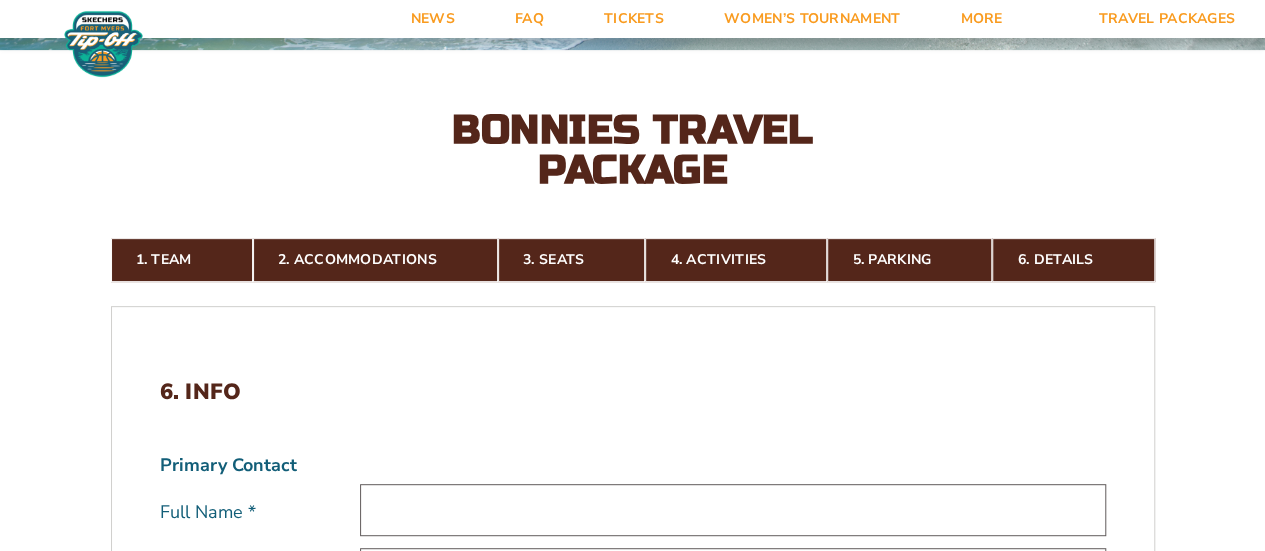 scroll, scrollTop: 540, scrollLeft: 0, axis: vertical 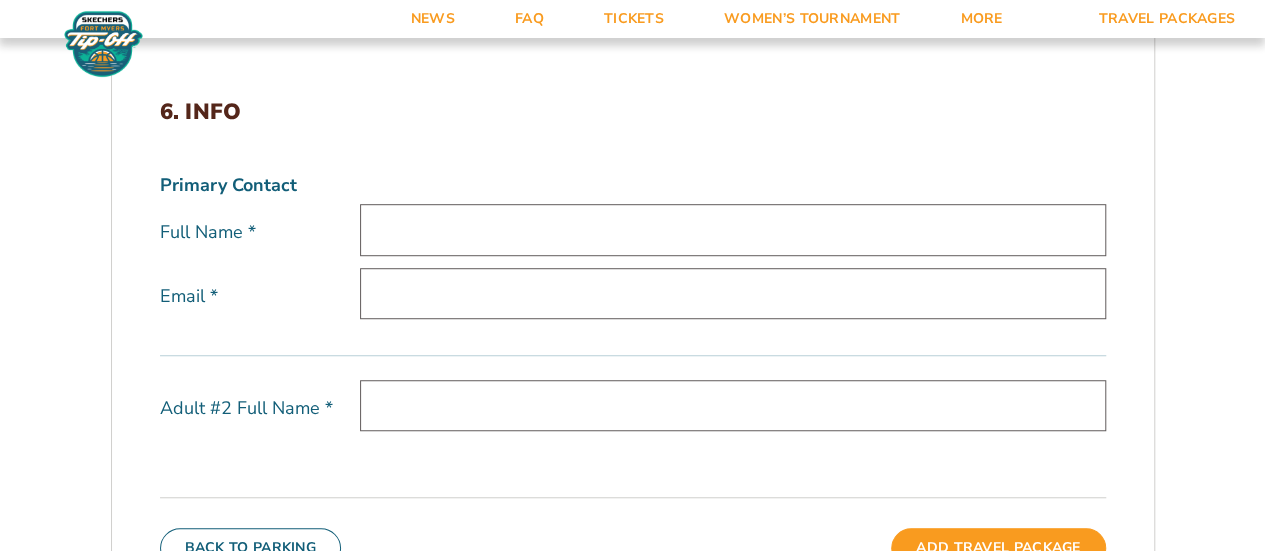 click at bounding box center [733, 229] 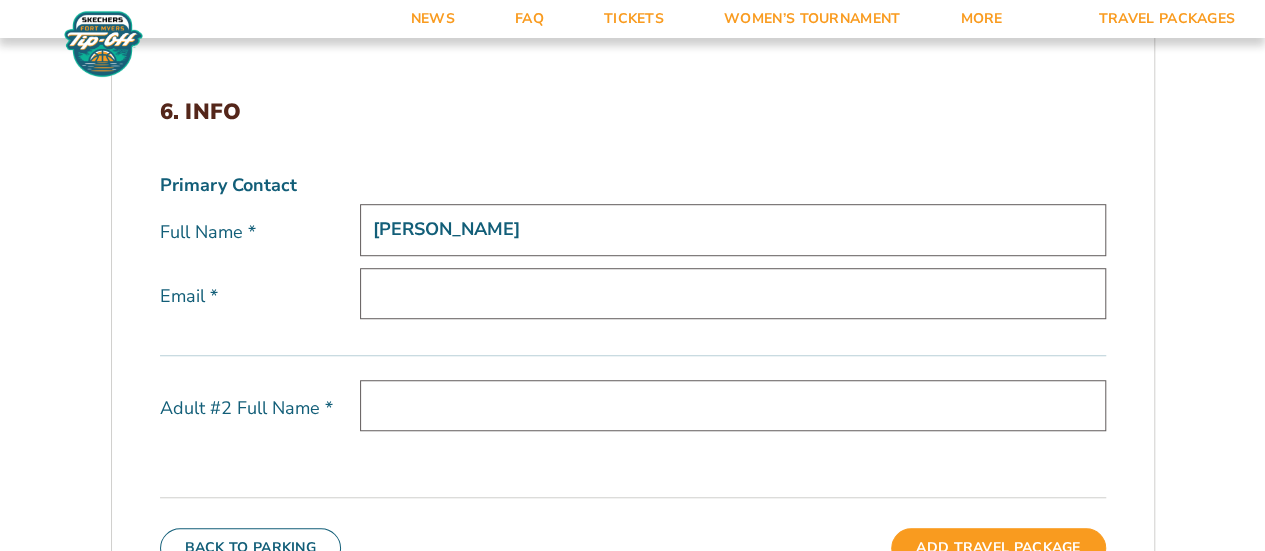 type on "Audra Gefter" 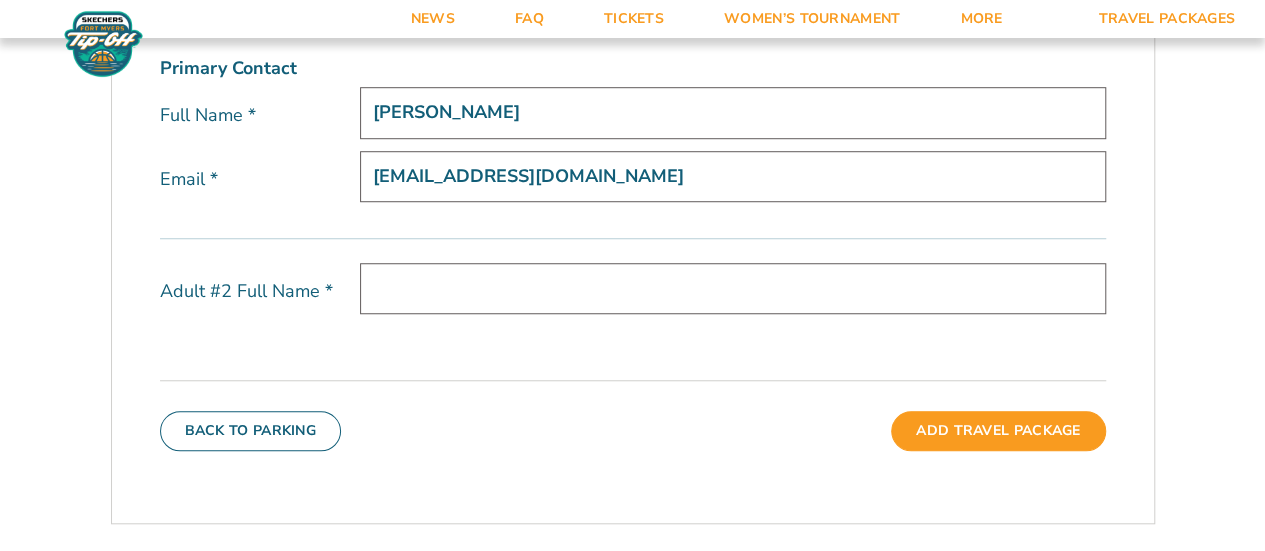 scroll, scrollTop: 659, scrollLeft: 0, axis: vertical 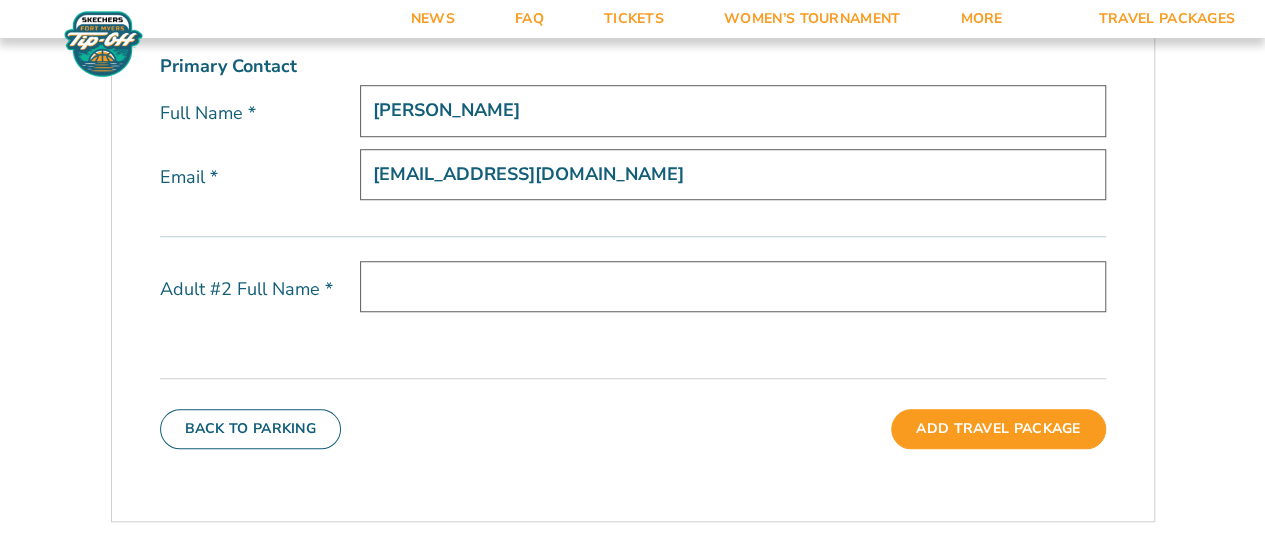 type on "[EMAIL_ADDRESS][DOMAIN_NAME]" 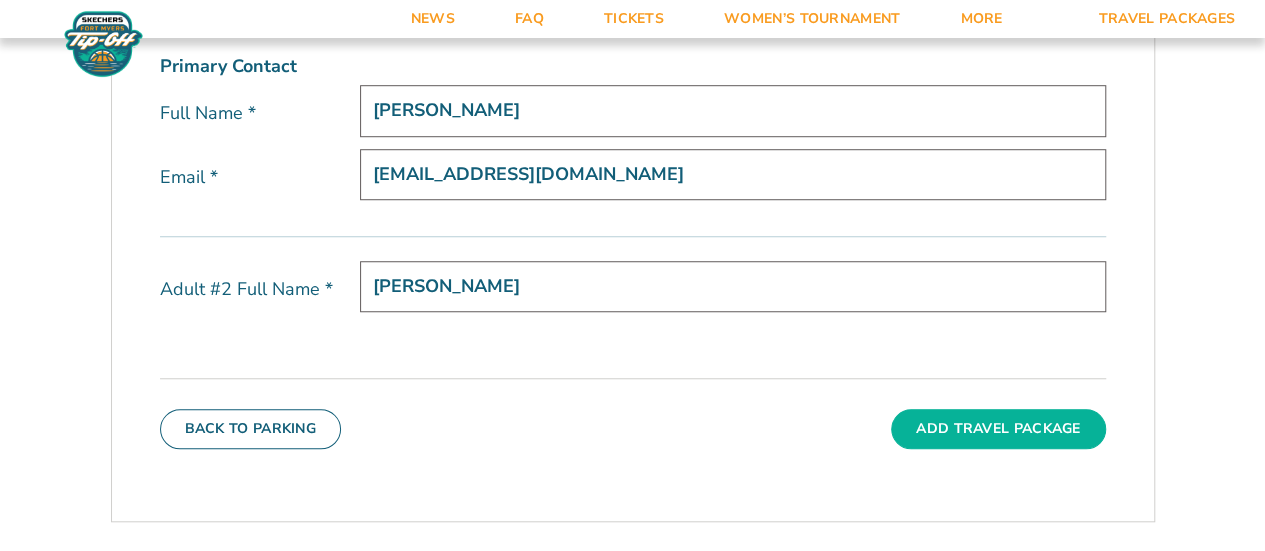 type on "Dana Mitchell" 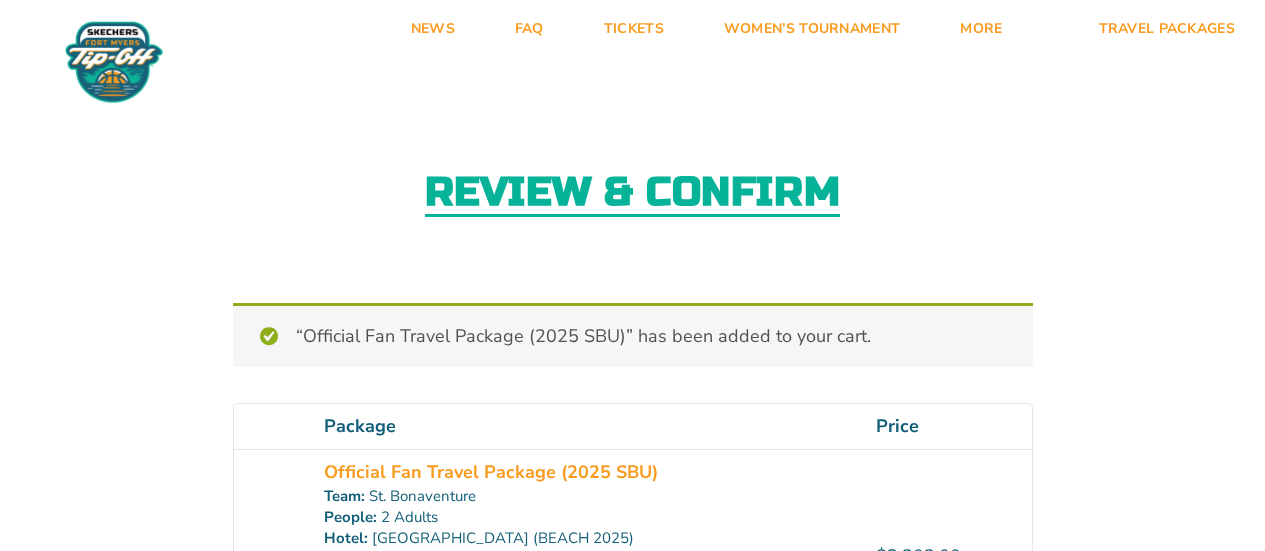 scroll, scrollTop: 0, scrollLeft: 0, axis: both 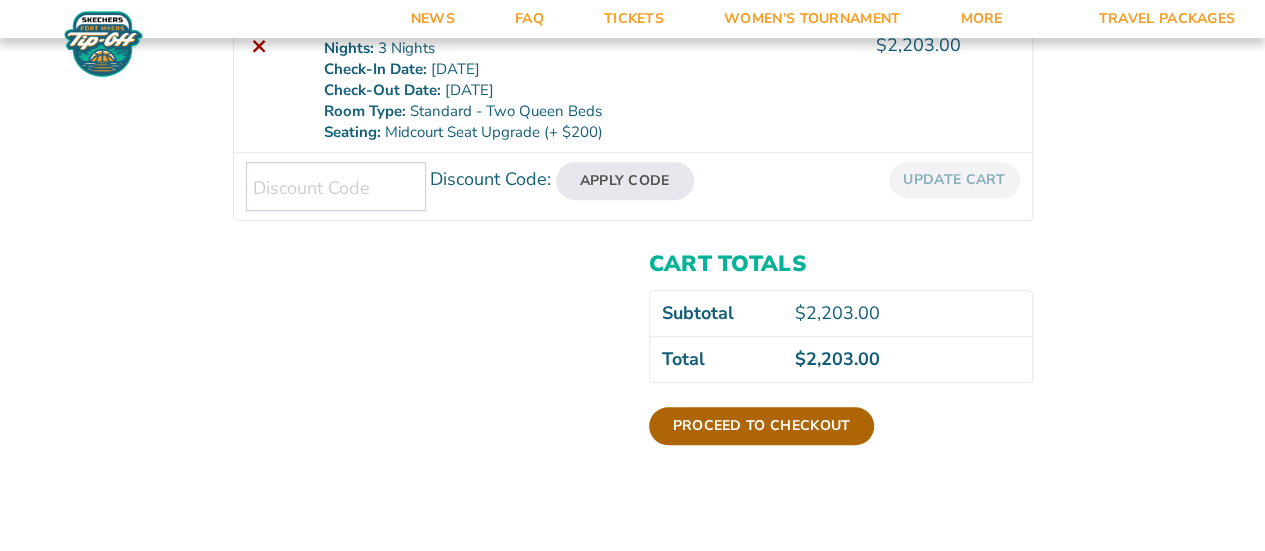 click on "Proceed to checkout" at bounding box center (762, 426) 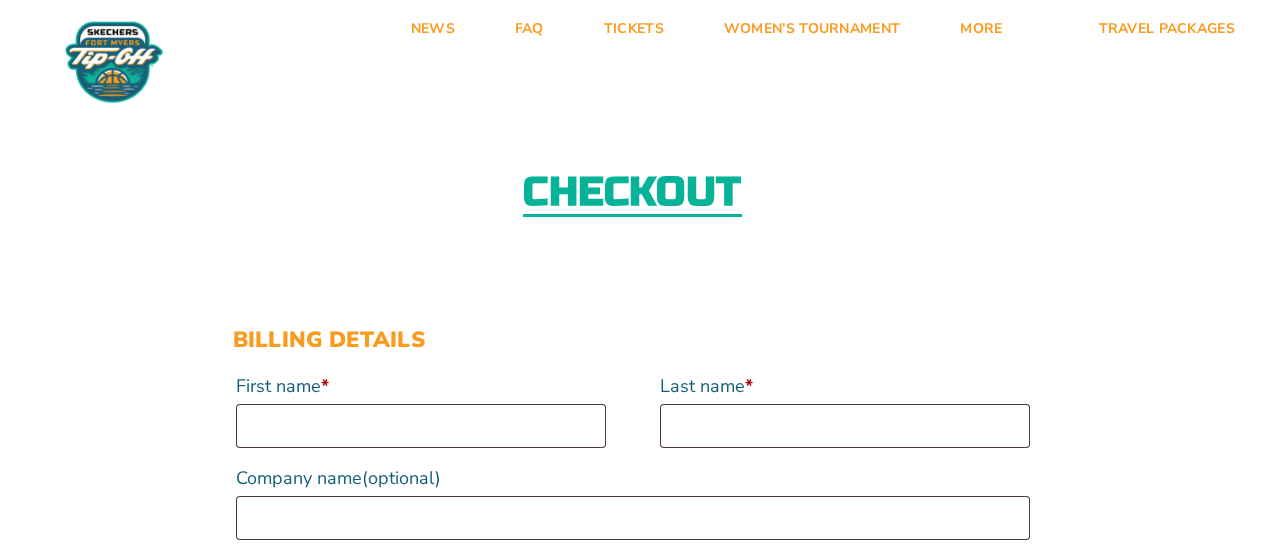 scroll, scrollTop: 0, scrollLeft: 0, axis: both 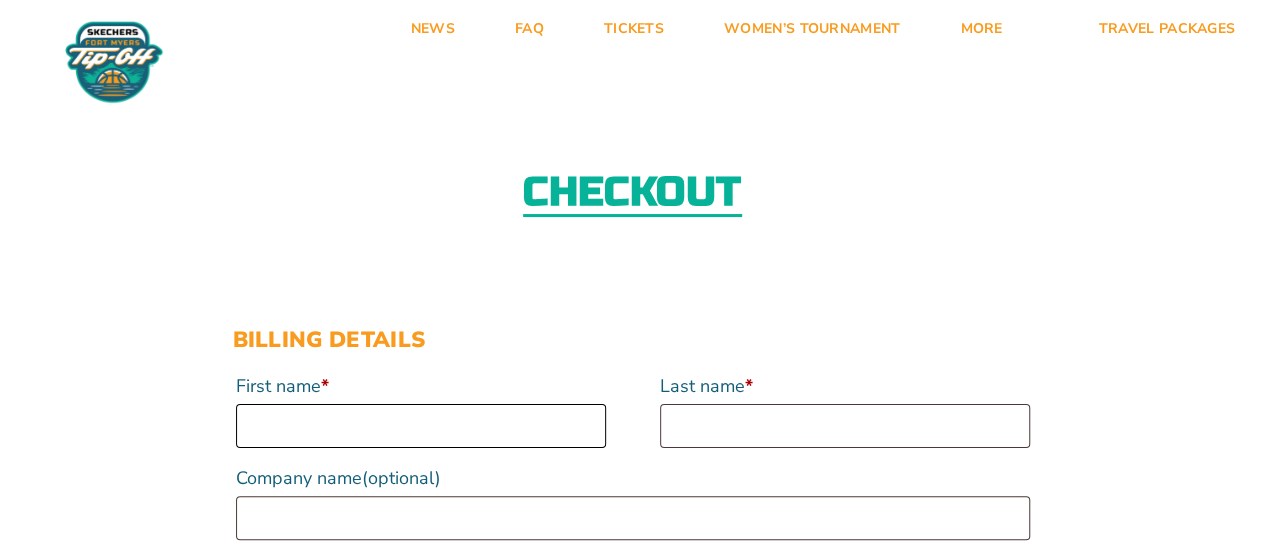 click on "First name  *" at bounding box center [421, 426] 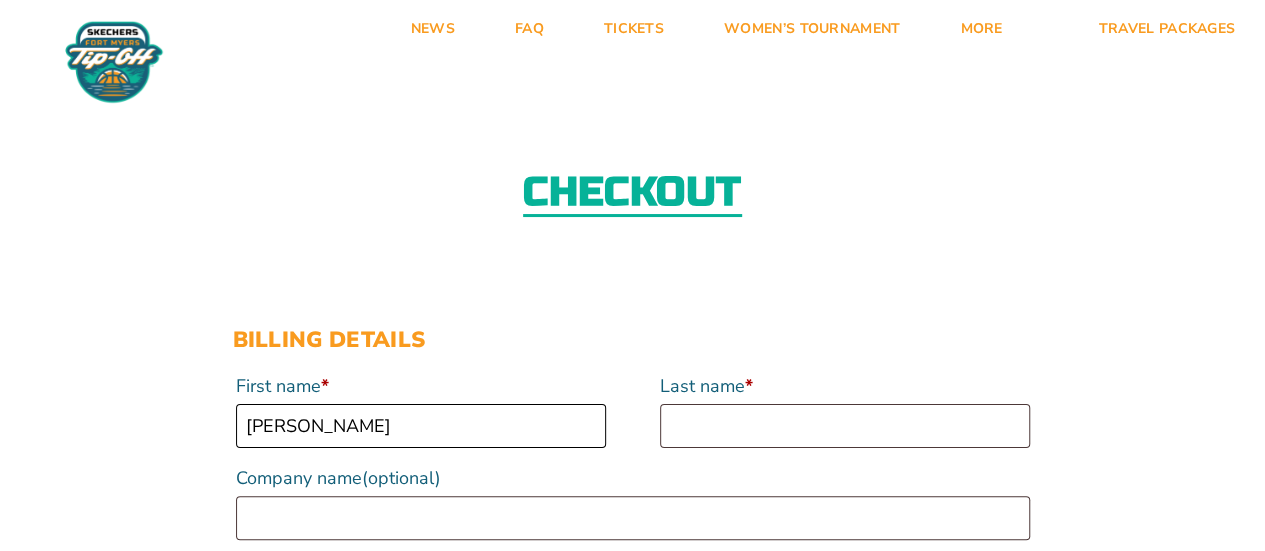type on "[PERSON_NAME]" 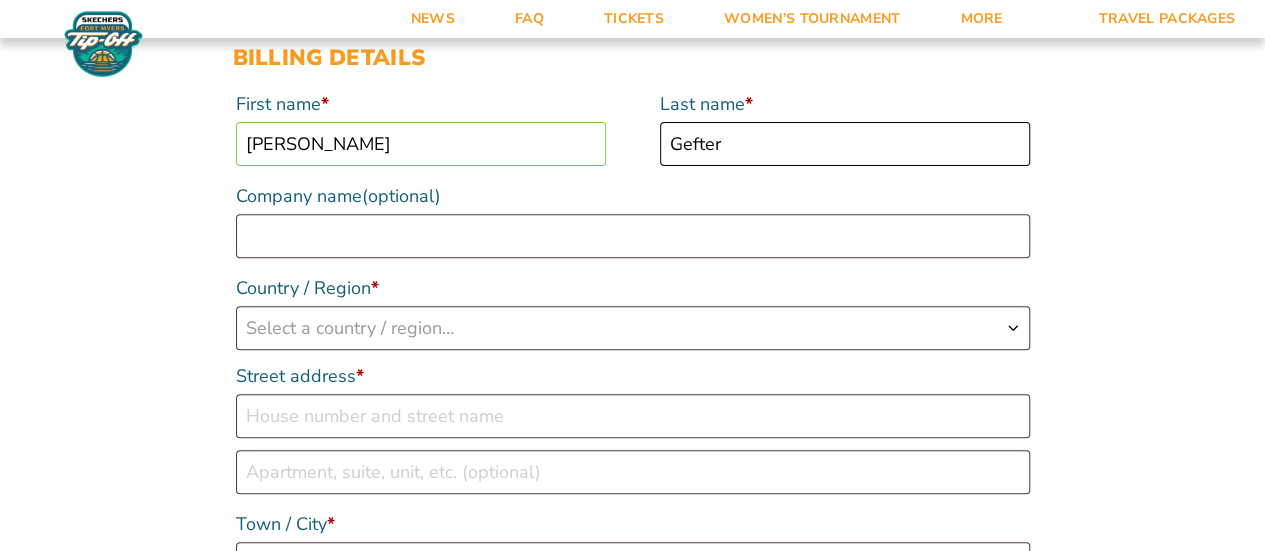 scroll, scrollTop: 326, scrollLeft: 0, axis: vertical 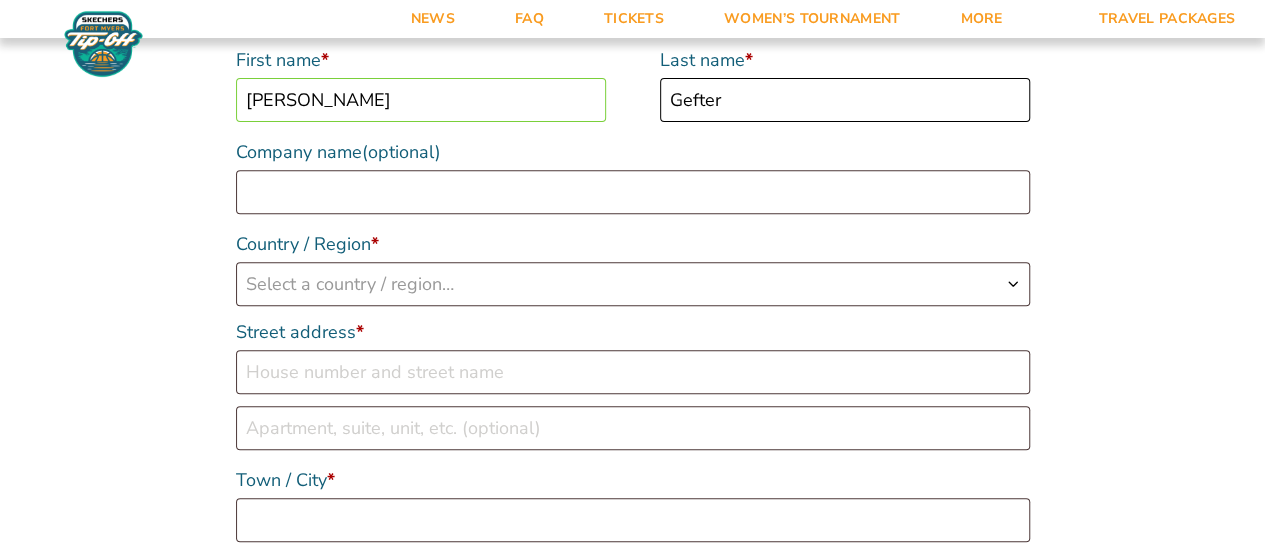 type on "Gefter" 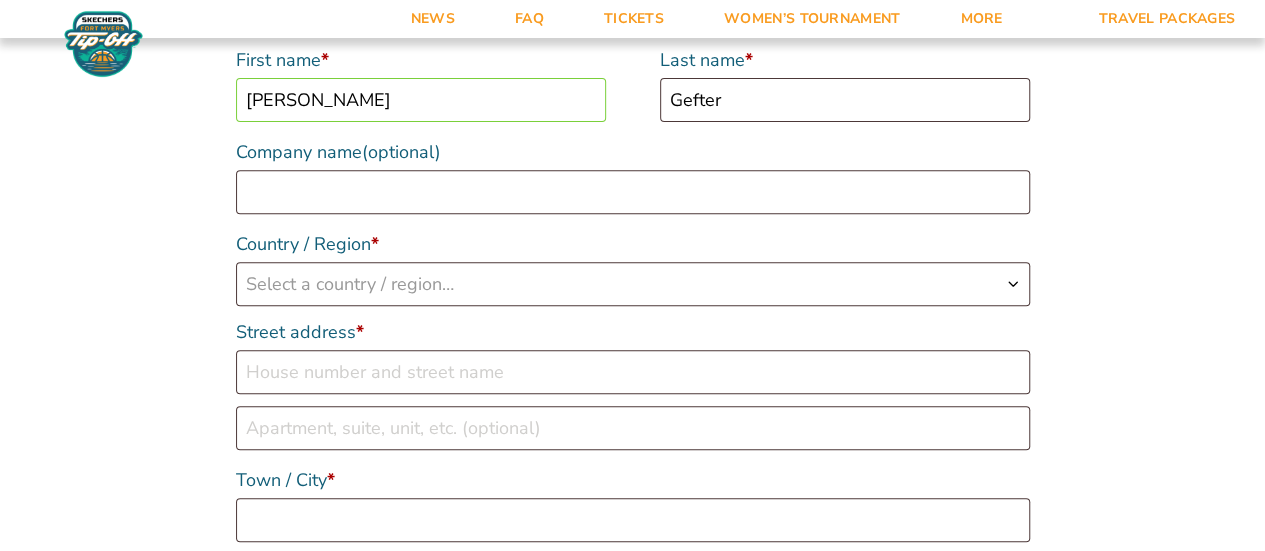 click on "Select a country / region…" at bounding box center [350, 284] 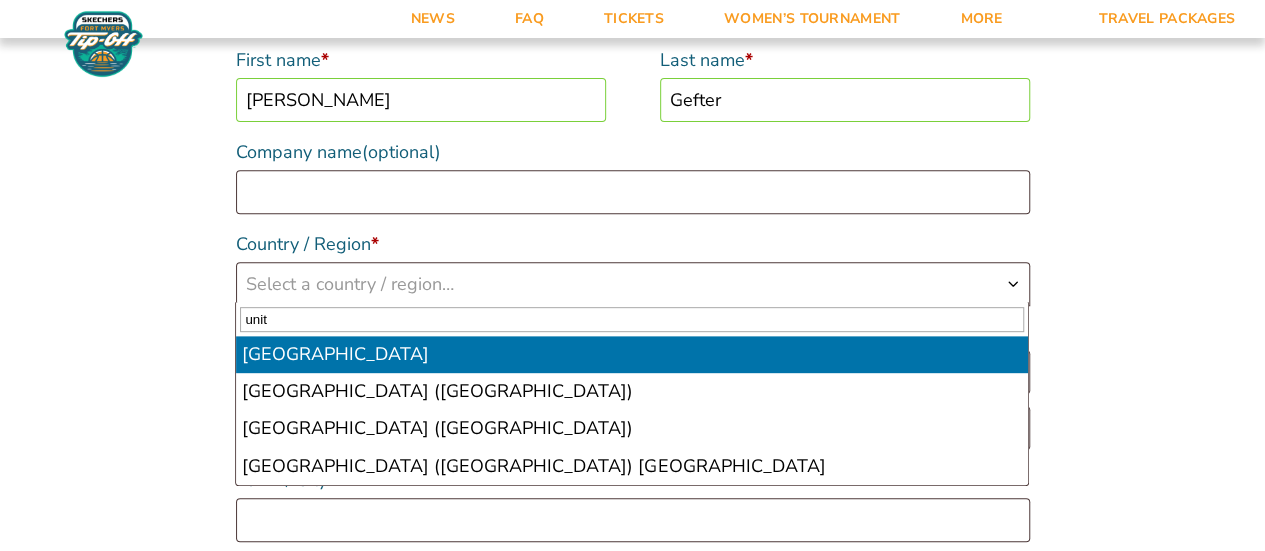 type on "unit" 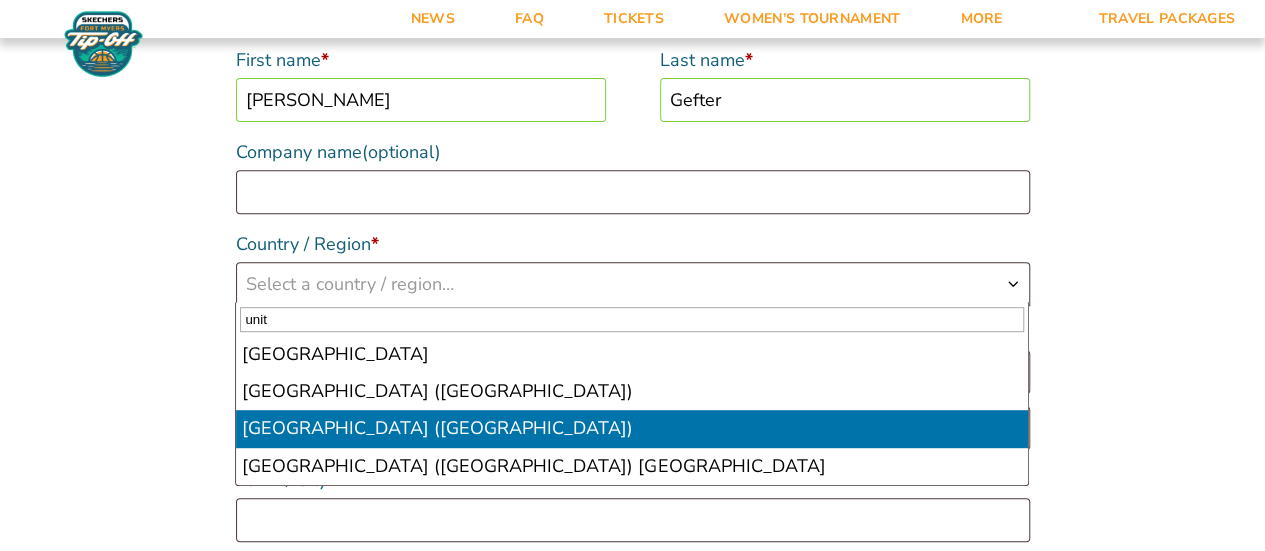 select on "US" 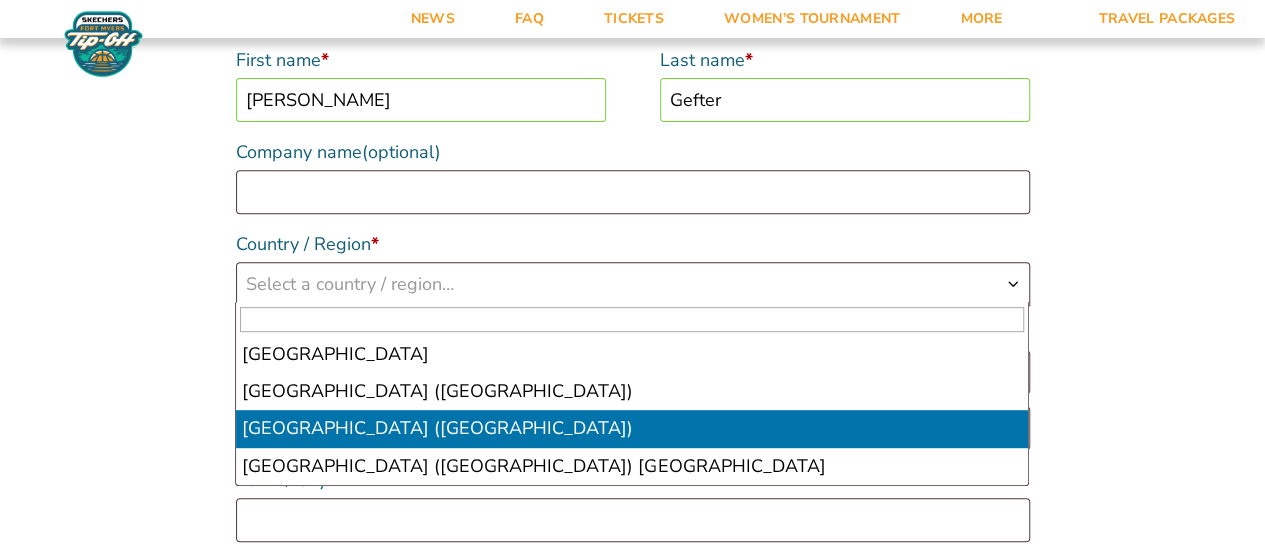 select on "US" 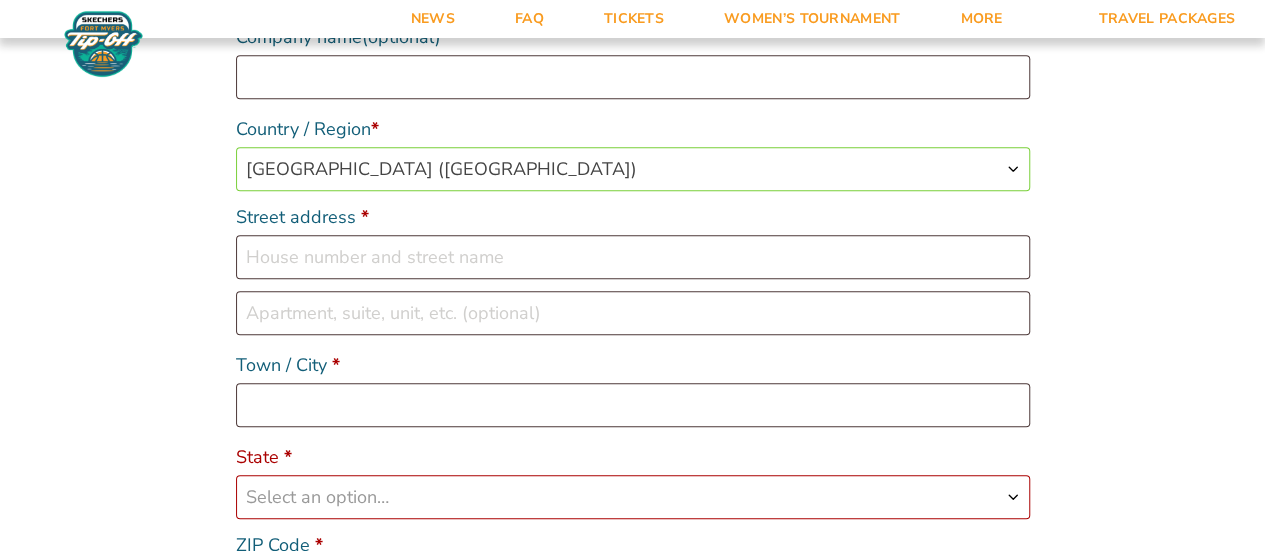 scroll, scrollTop: 442, scrollLeft: 0, axis: vertical 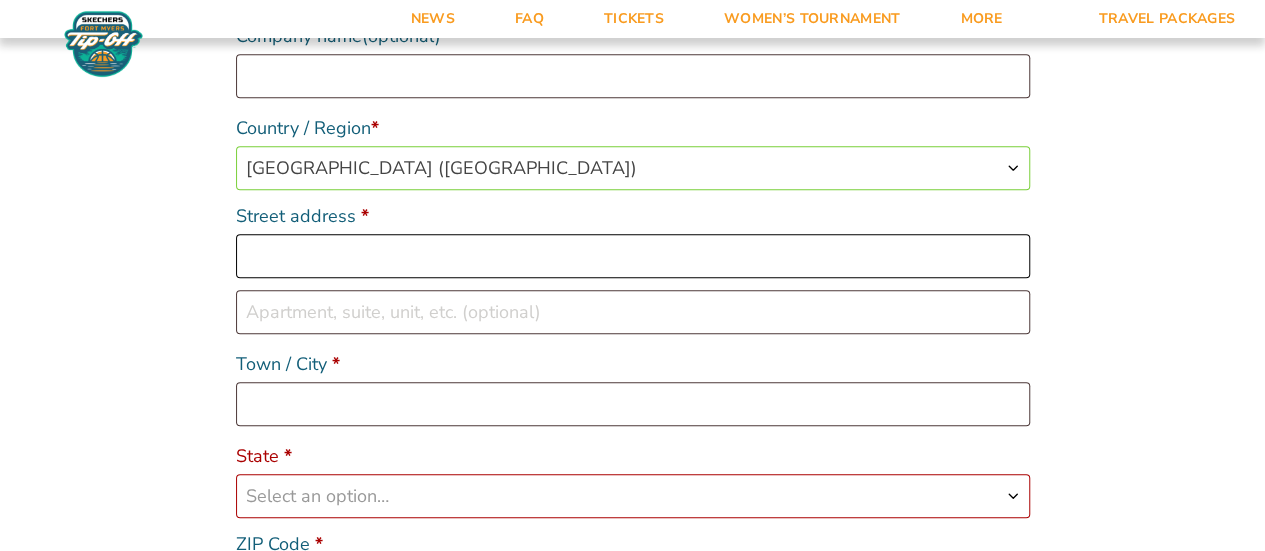 click on "Street address   *" at bounding box center (633, 256) 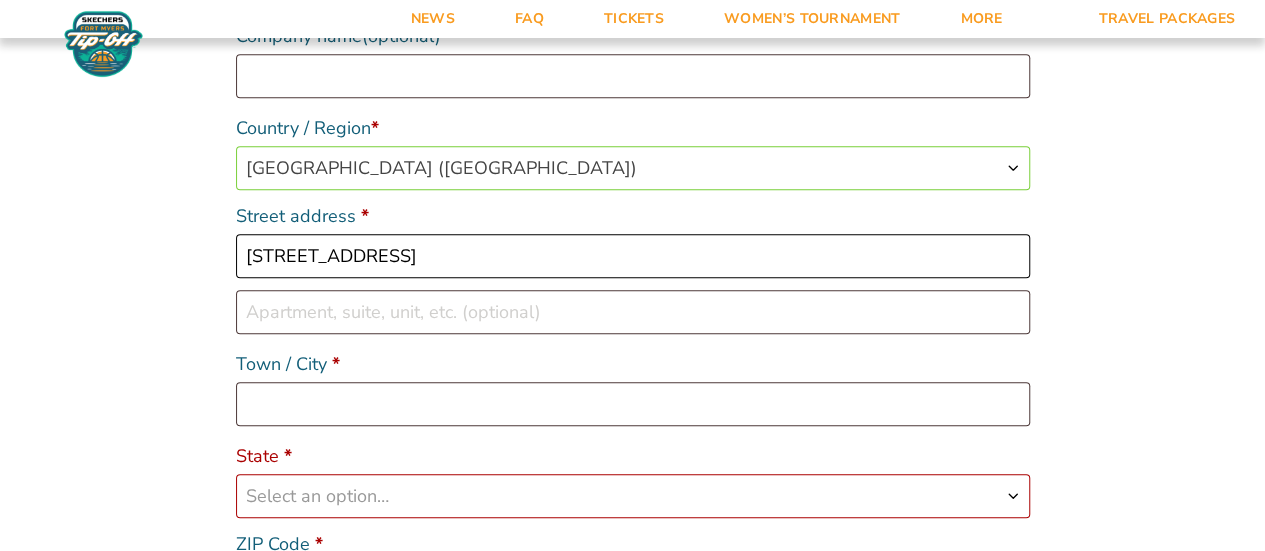 type on "[STREET_ADDRESS]" 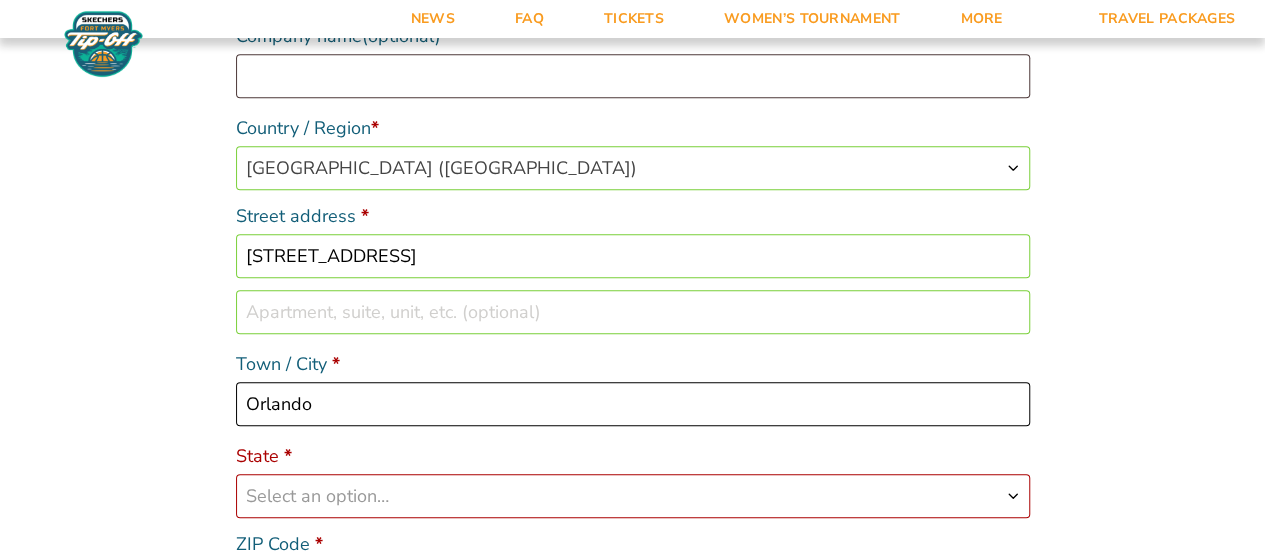type on "Orlando" 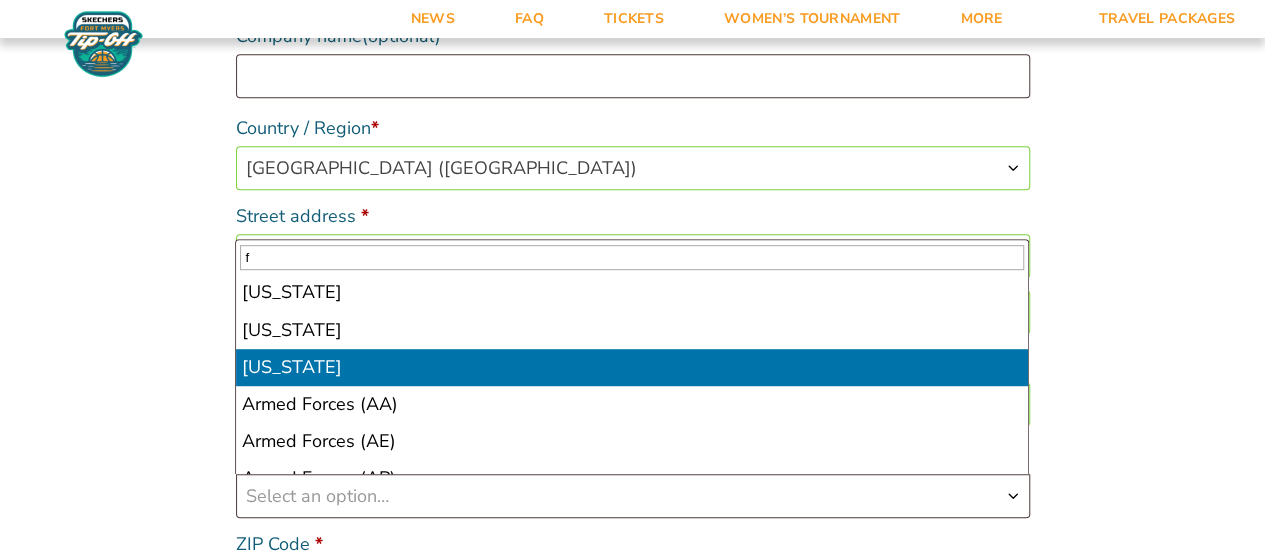 select on "FL" 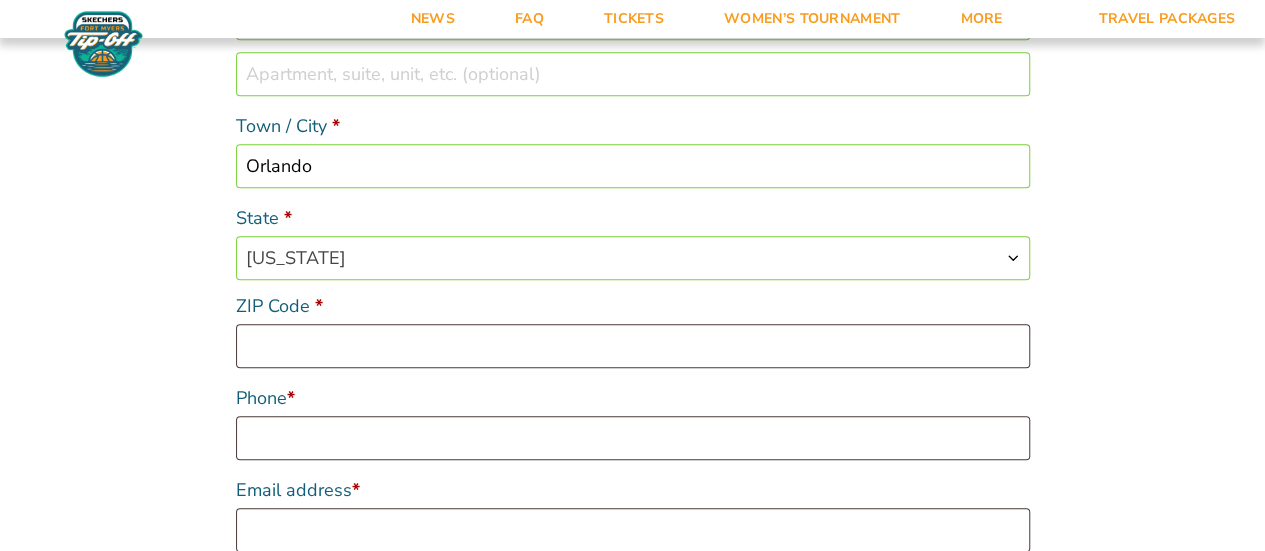 scroll, scrollTop: 748, scrollLeft: 0, axis: vertical 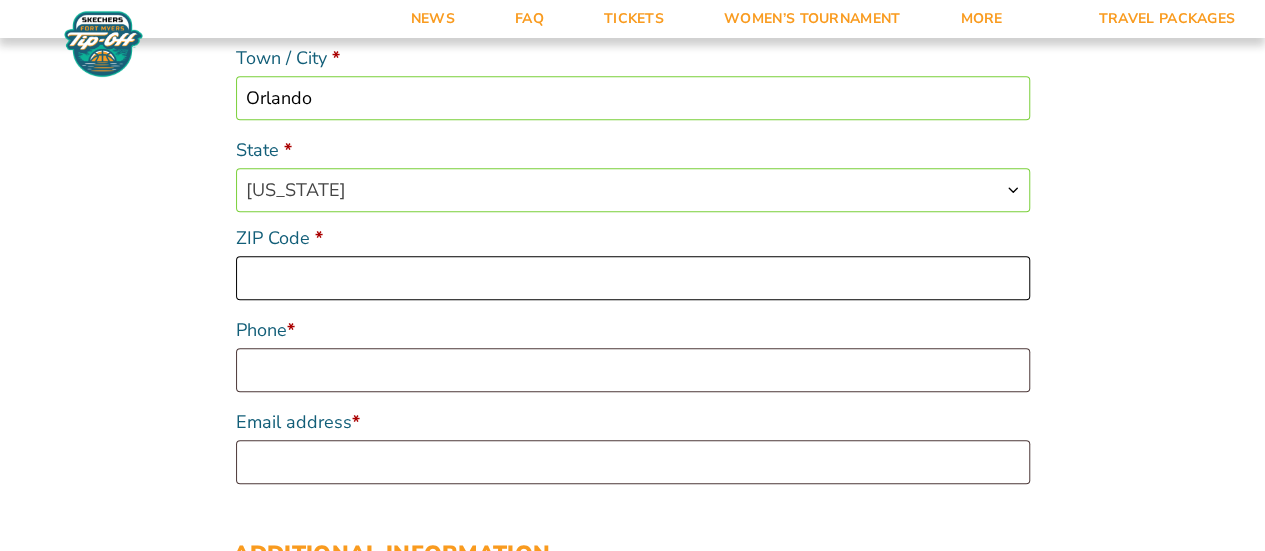 click on "ZIP Code   *" at bounding box center [633, 278] 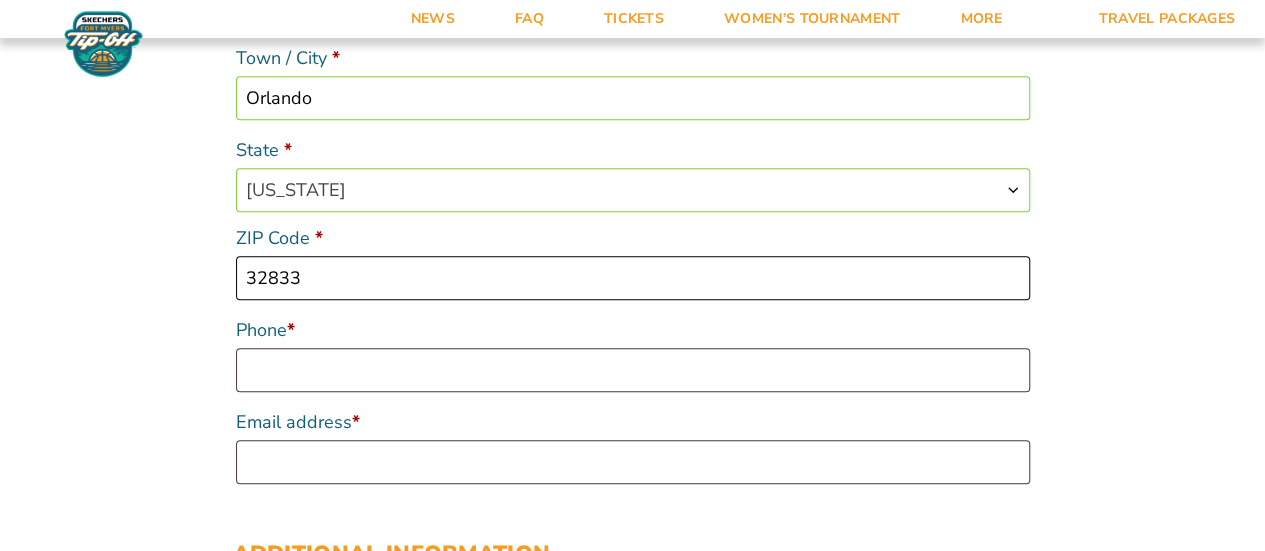 type on "32833" 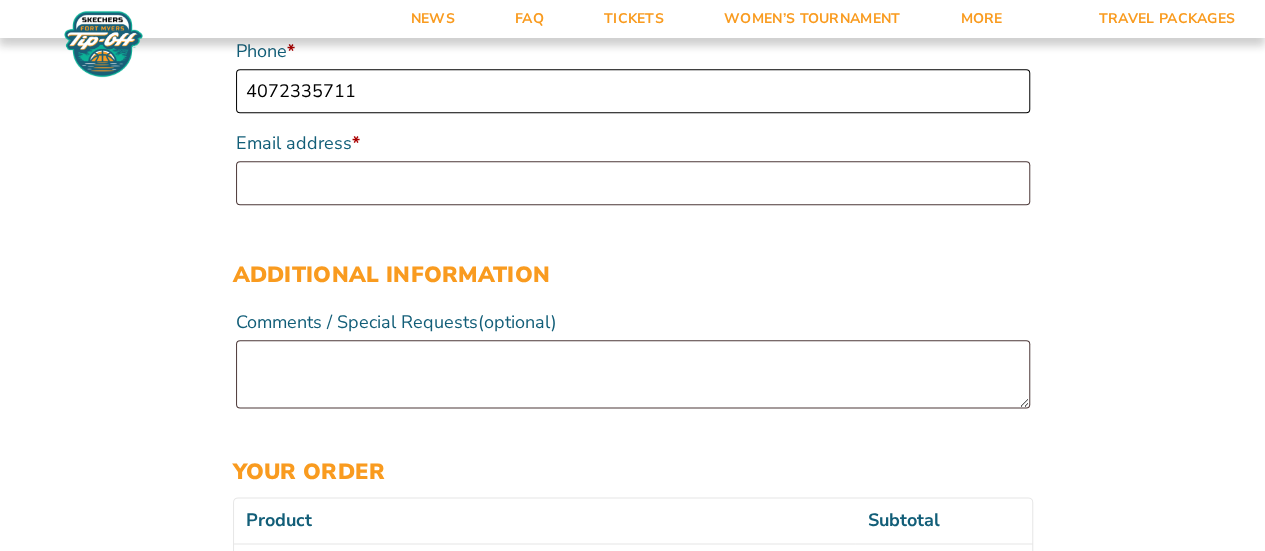 scroll, scrollTop: 1040, scrollLeft: 0, axis: vertical 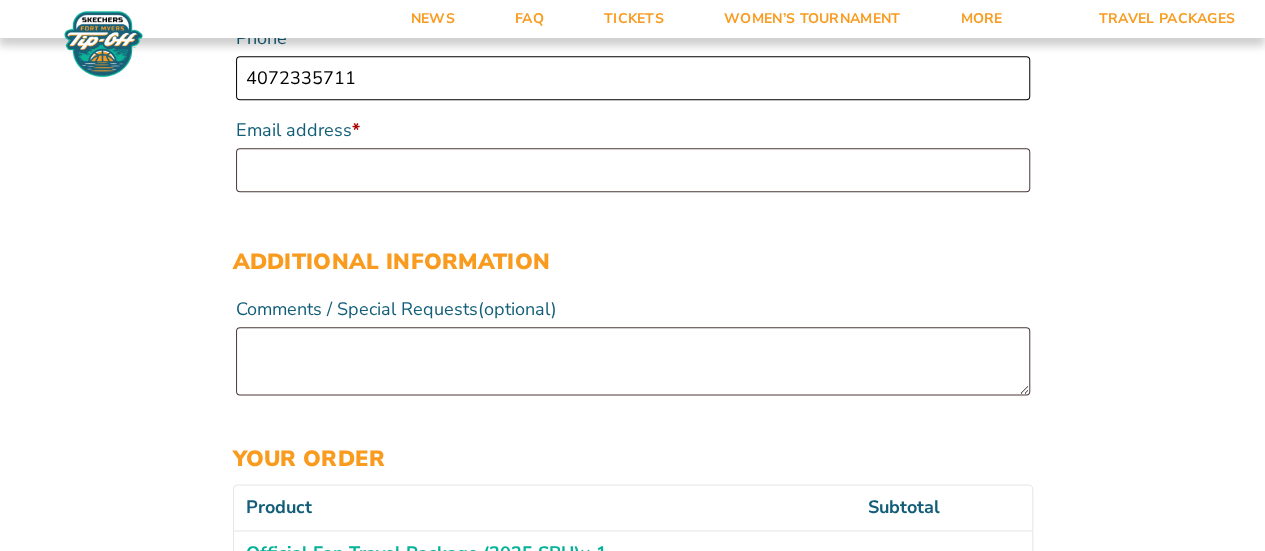 type on "4072335711" 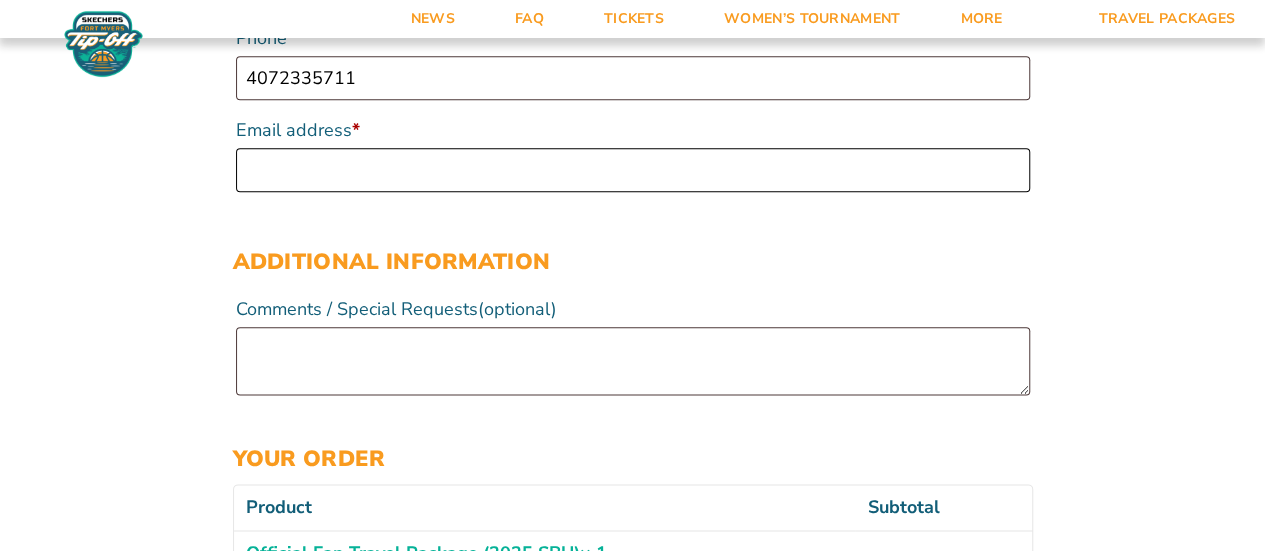 click on "Email address  *" at bounding box center (633, 170) 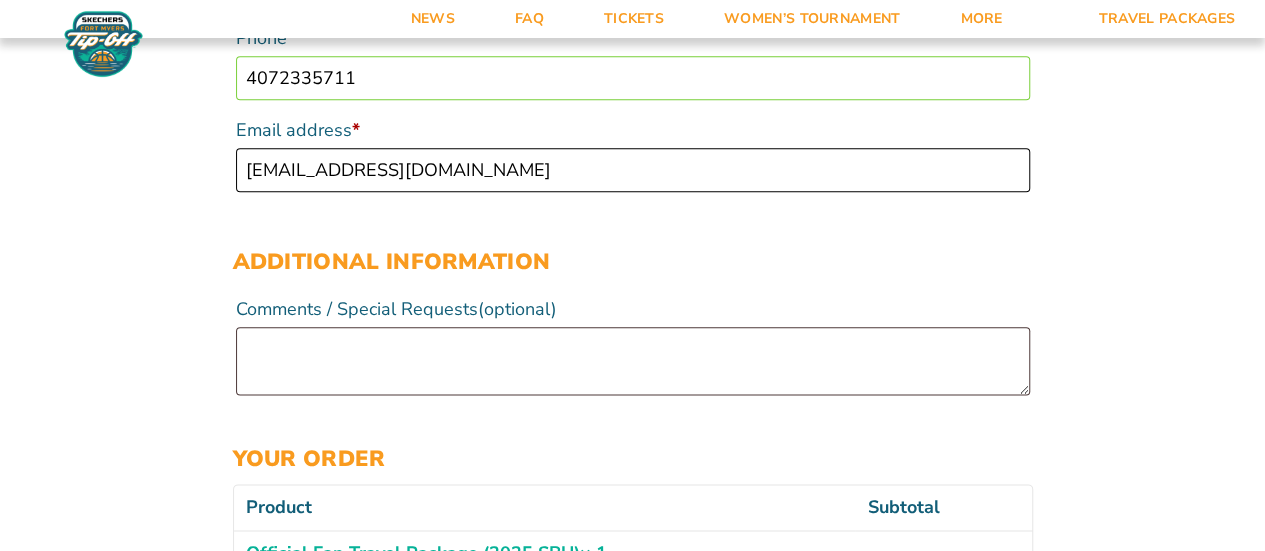 type on "[EMAIL_ADDRESS][DOMAIN_NAME]" 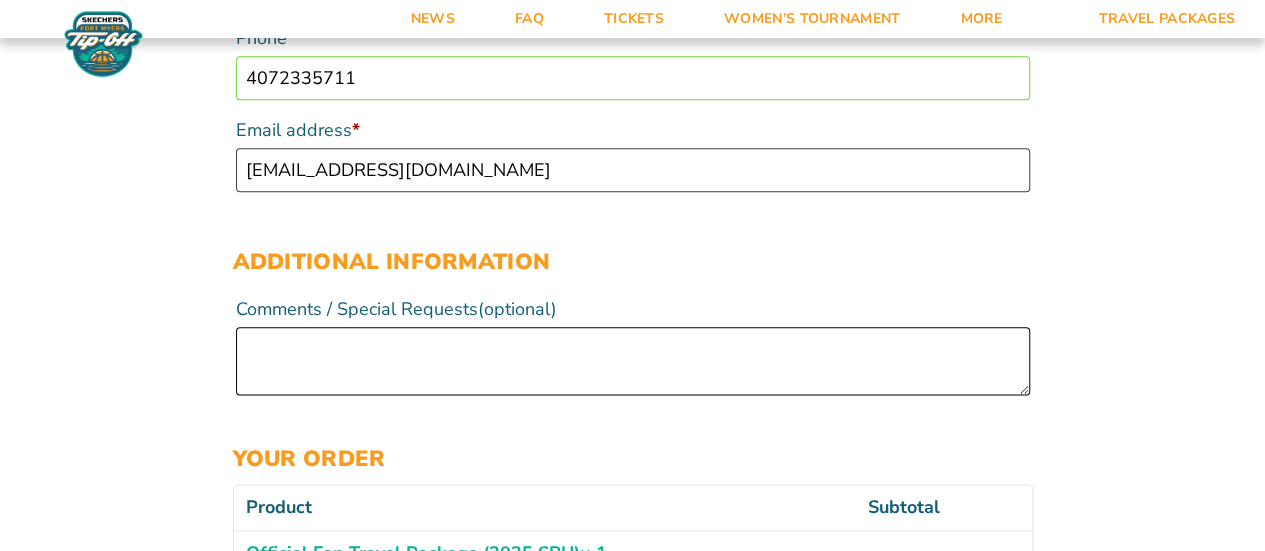 click on "Comments / Special Requests  (optional)" at bounding box center [633, 361] 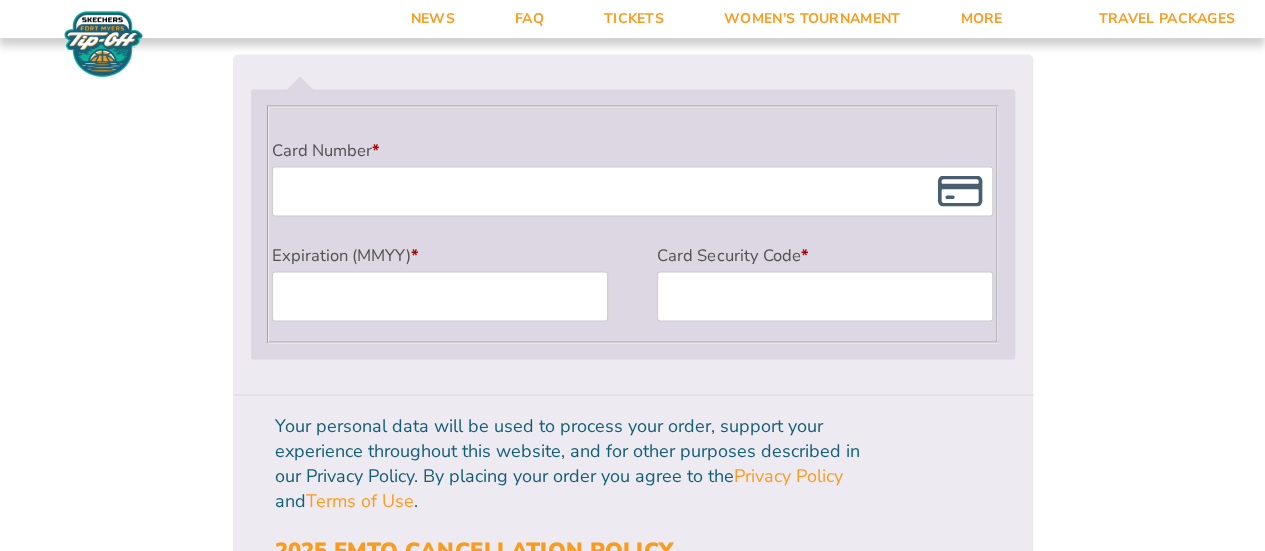 scroll, scrollTop: 1846, scrollLeft: 0, axis: vertical 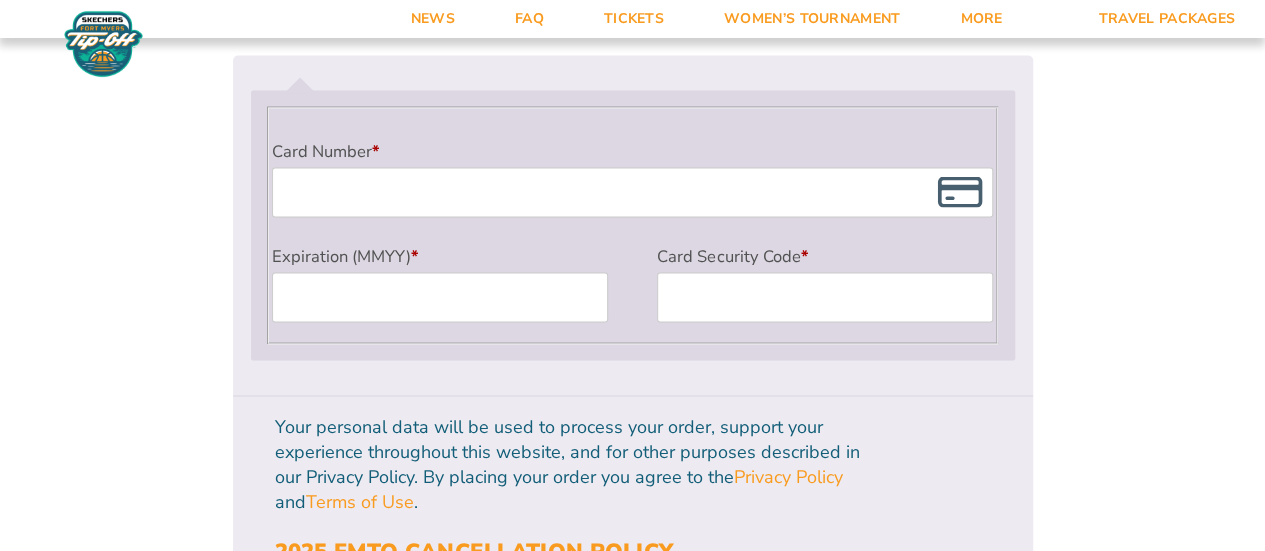 type on "I have a service dog so was hoping for handicap seats." 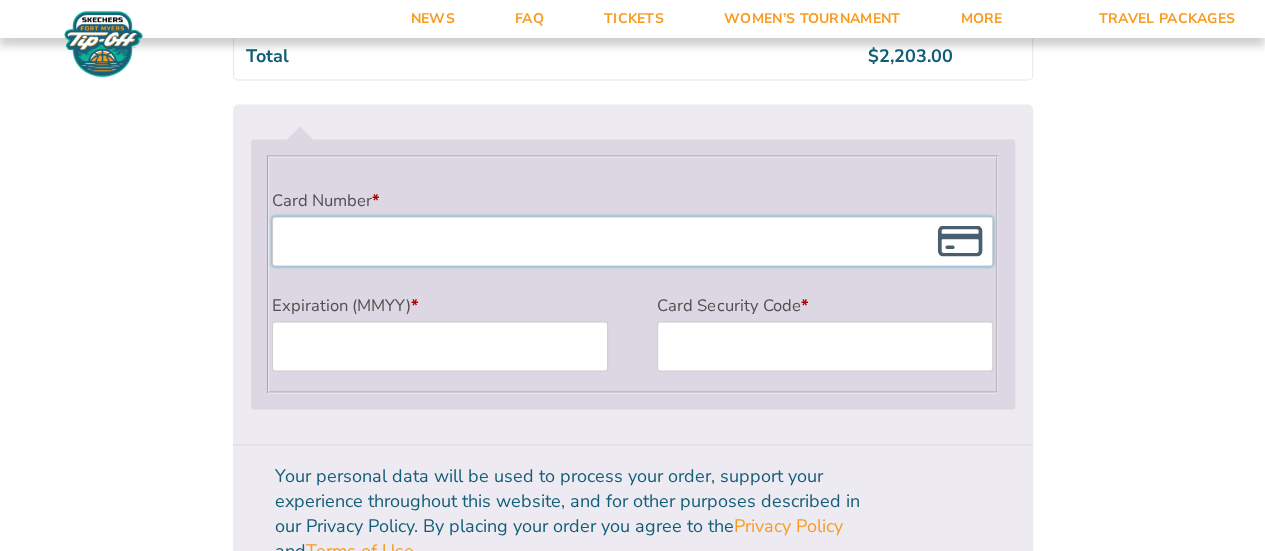 scroll, scrollTop: 1794, scrollLeft: 0, axis: vertical 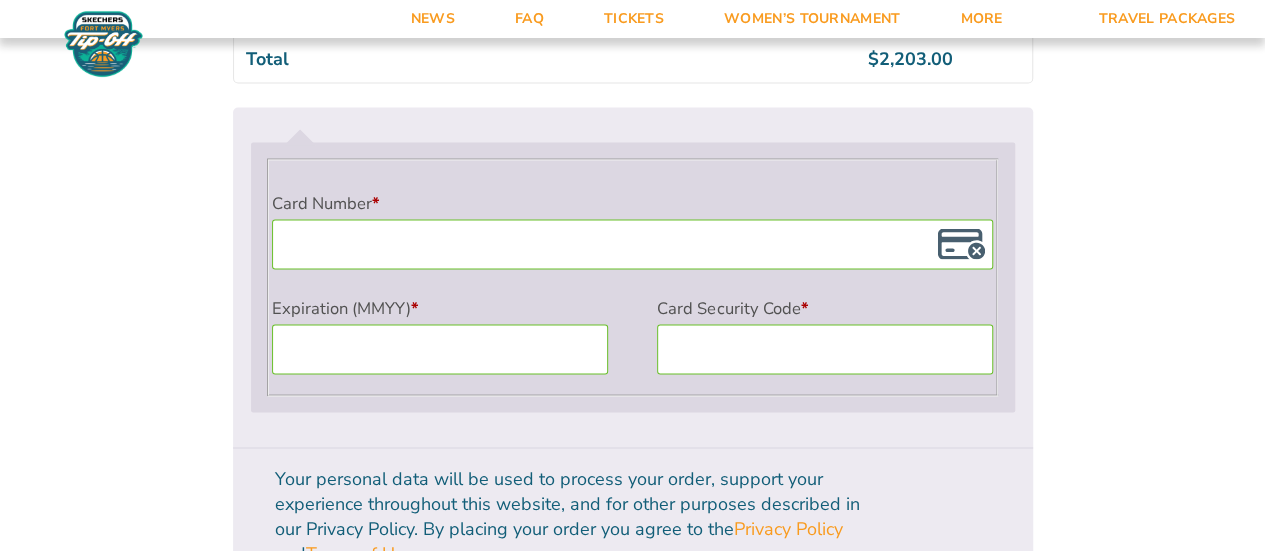 click on "Place order" at bounding box center [939, 898] 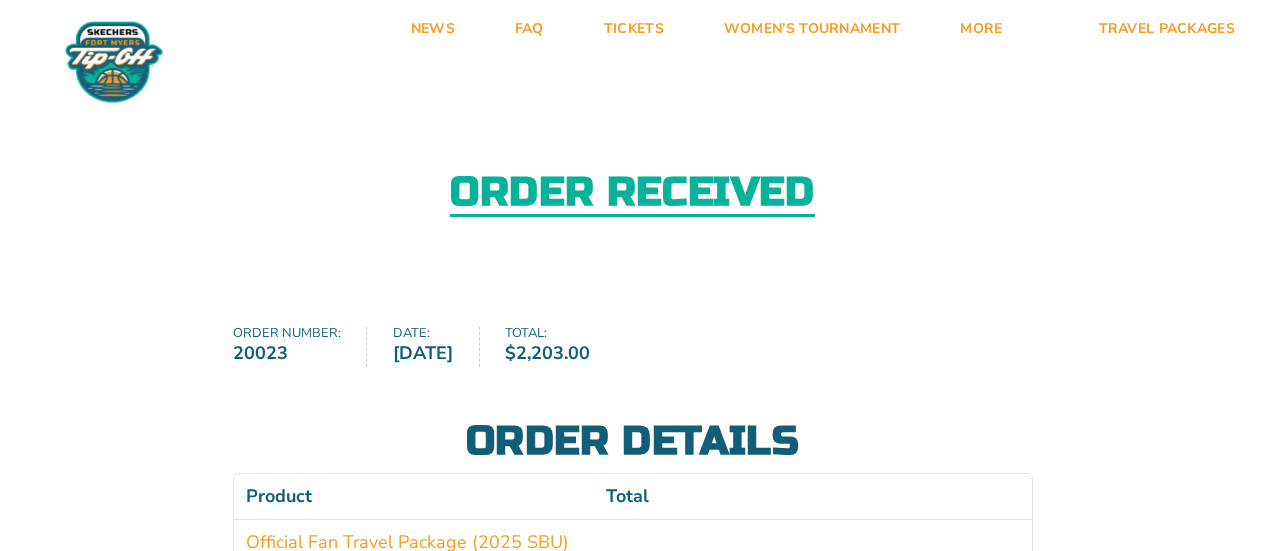 scroll, scrollTop: 0, scrollLeft: 0, axis: both 